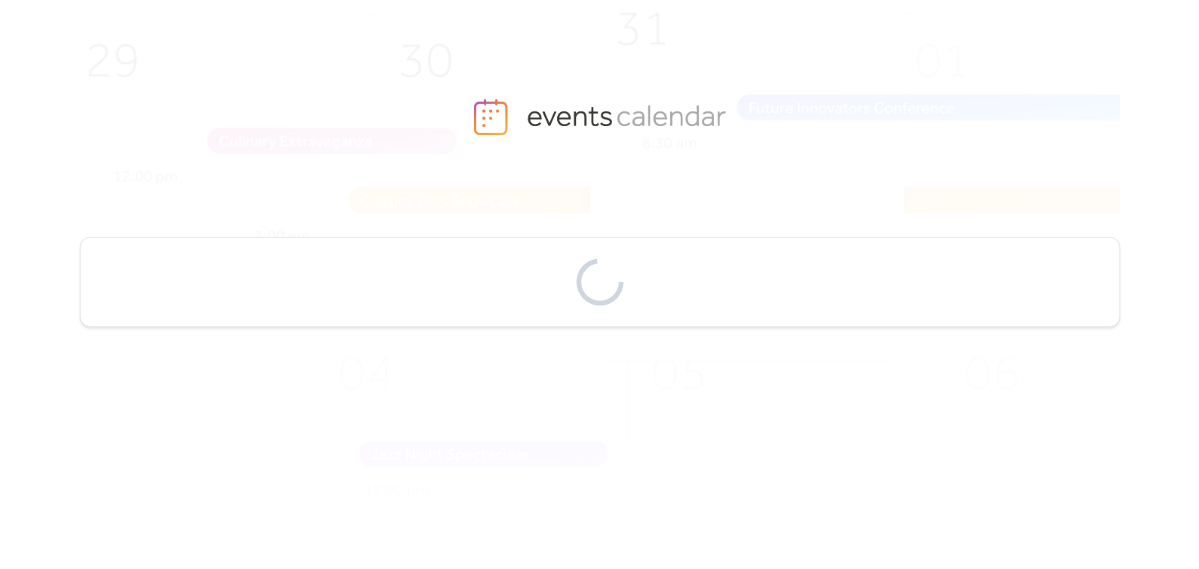 scroll, scrollTop: 0, scrollLeft: 0, axis: both 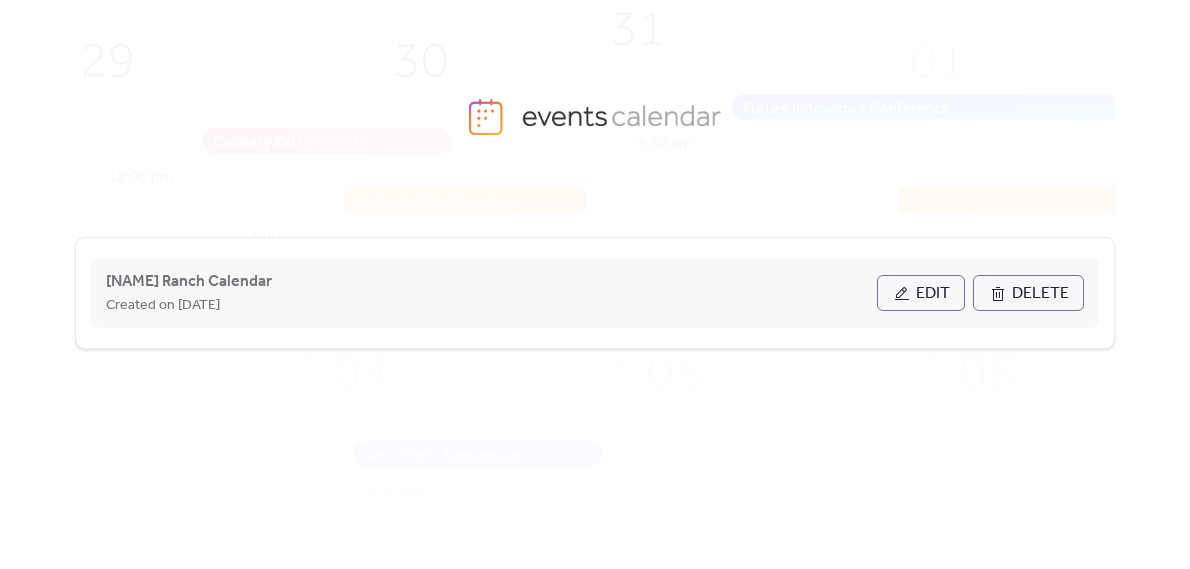 click on "Edit" at bounding box center (921, 293) 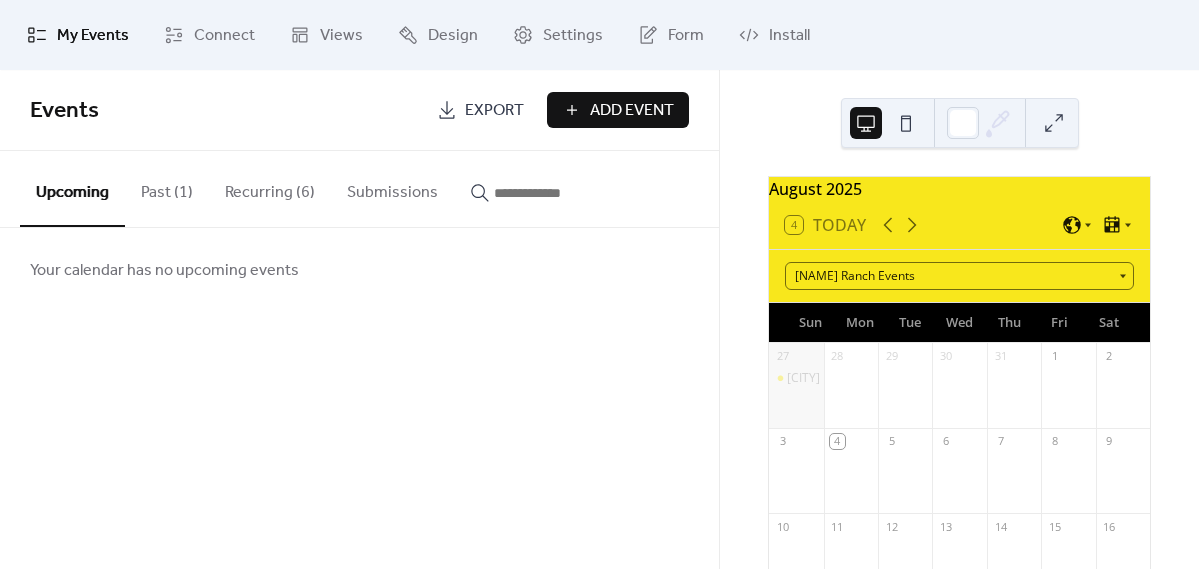 click on "Recurring (6)" at bounding box center [270, 188] 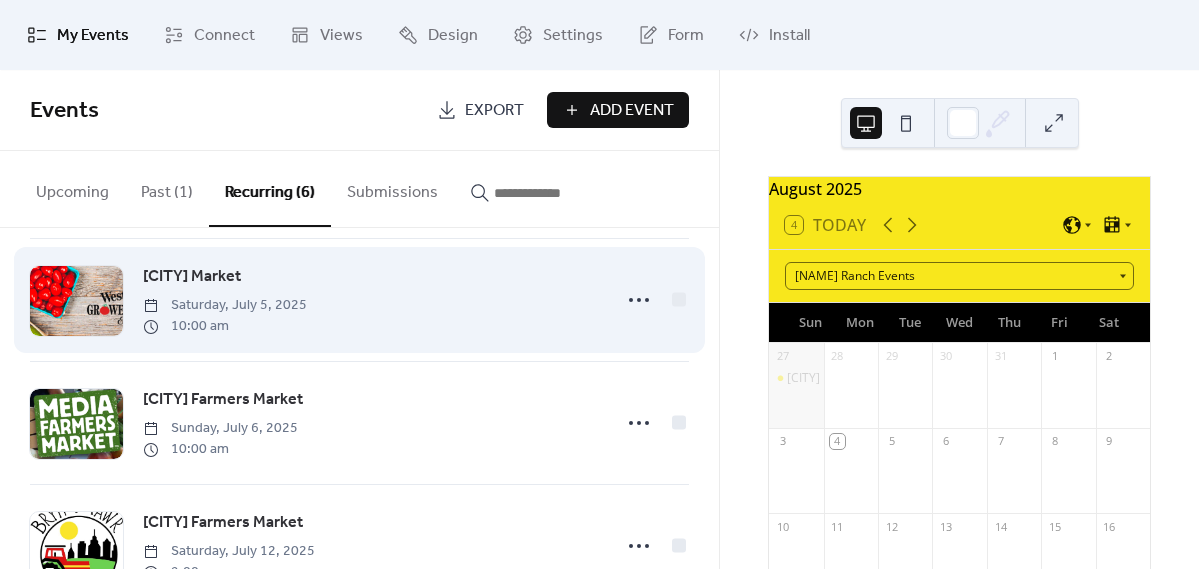 scroll, scrollTop: 216, scrollLeft: 0, axis: vertical 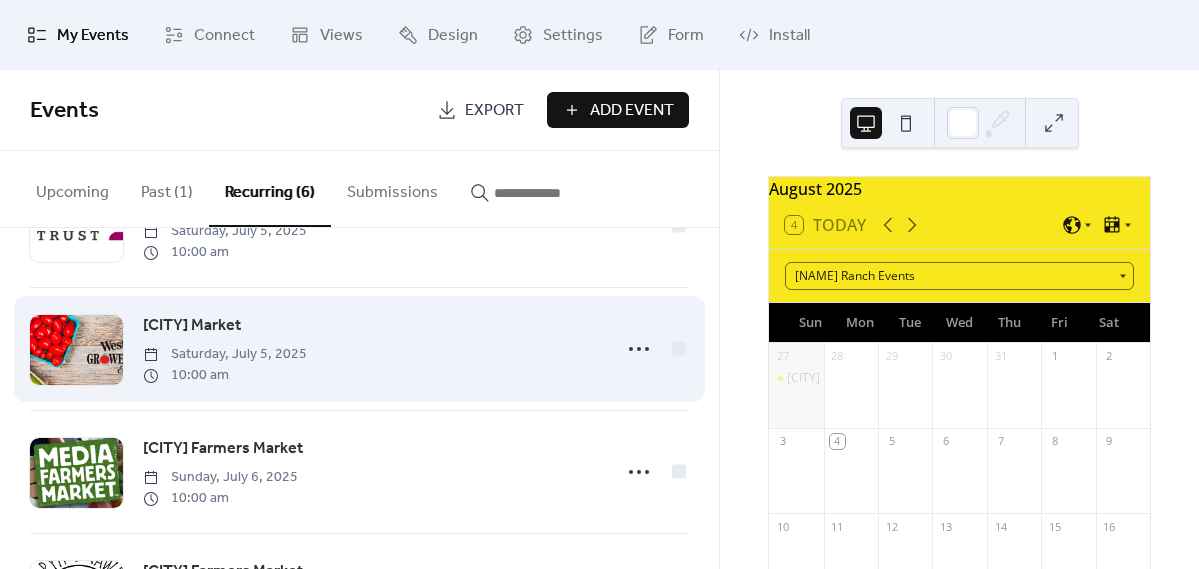 click on "[CITY] Market" at bounding box center (192, 326) 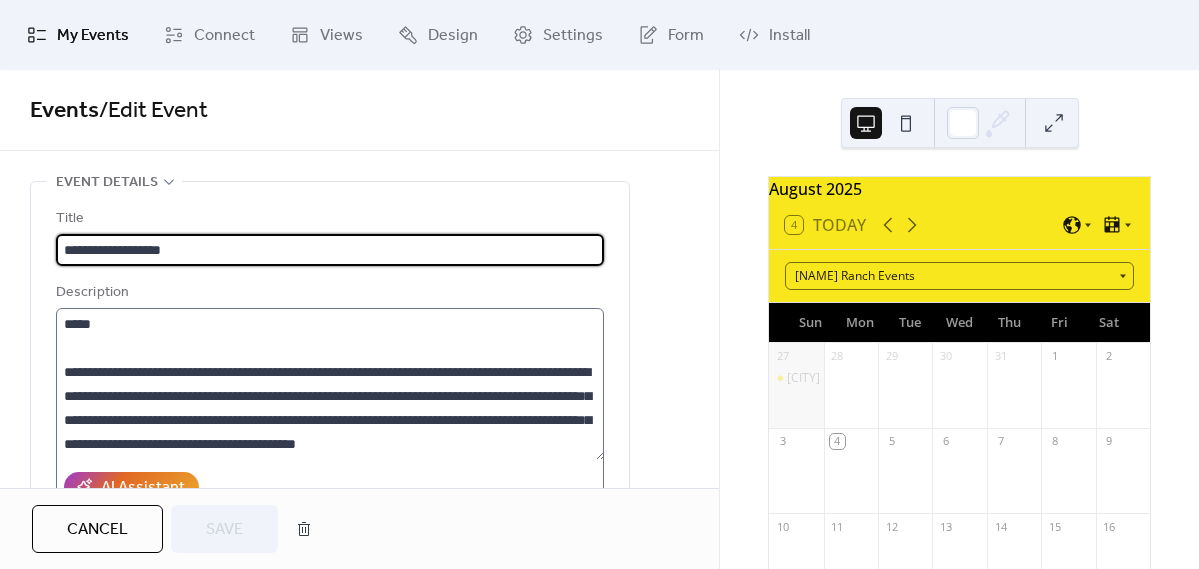 scroll, scrollTop: 168, scrollLeft: 0, axis: vertical 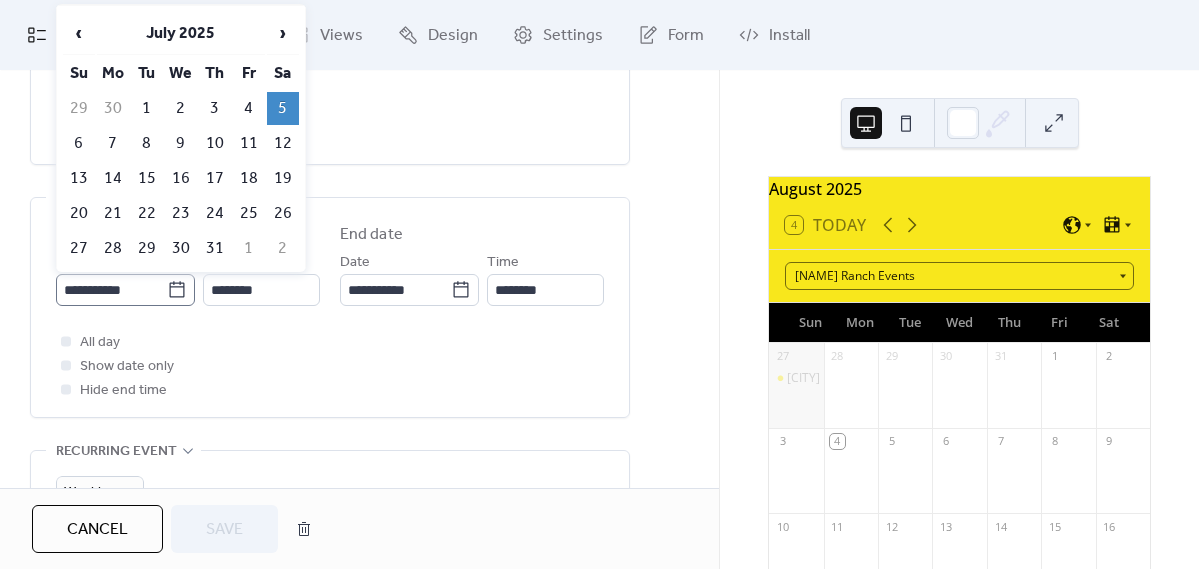 click 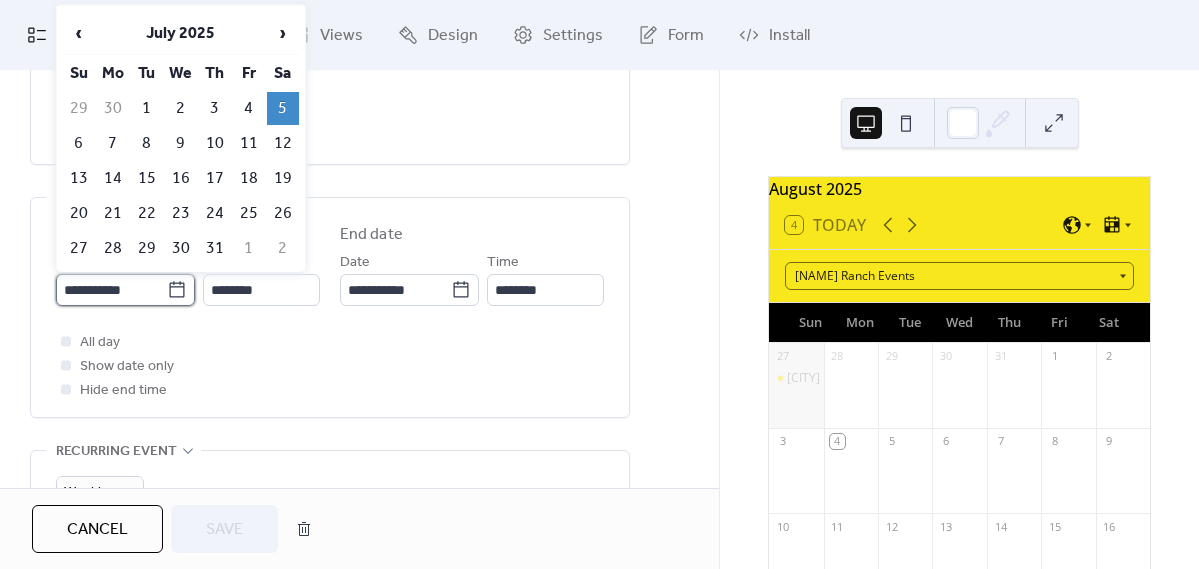 click on "**********" at bounding box center [111, 290] 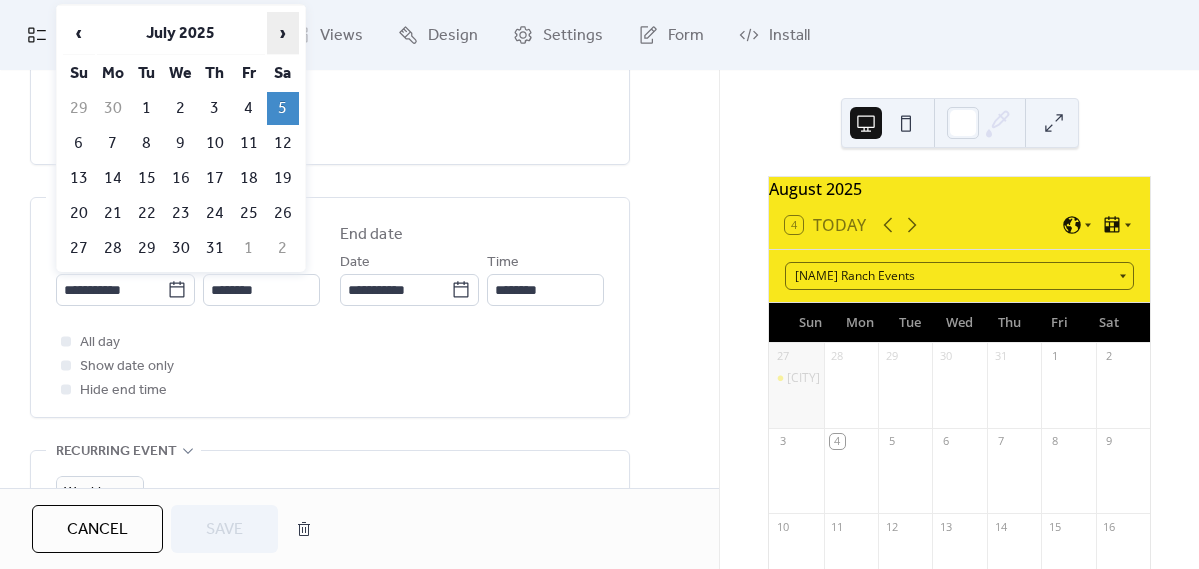 click on "›" at bounding box center [283, 33] 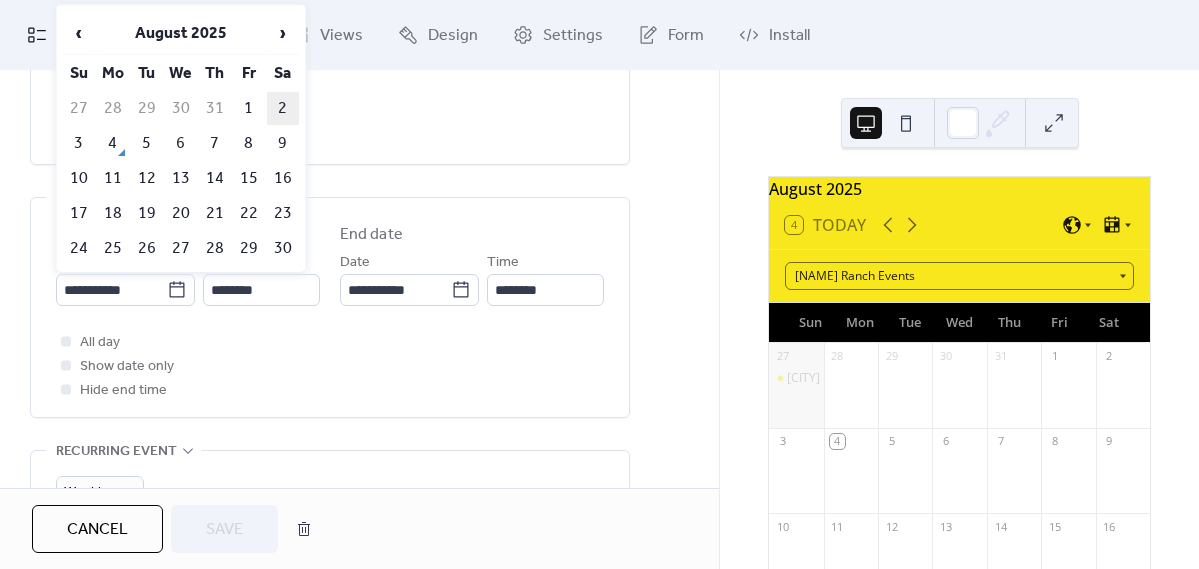 click on "2" at bounding box center (283, 108) 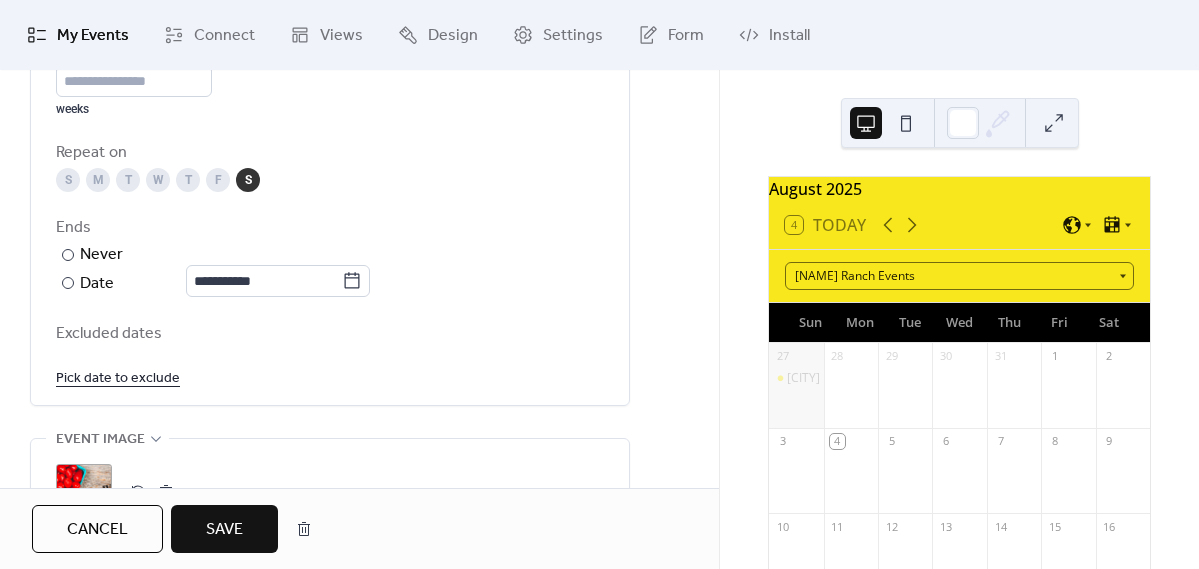 scroll, scrollTop: 1062, scrollLeft: 0, axis: vertical 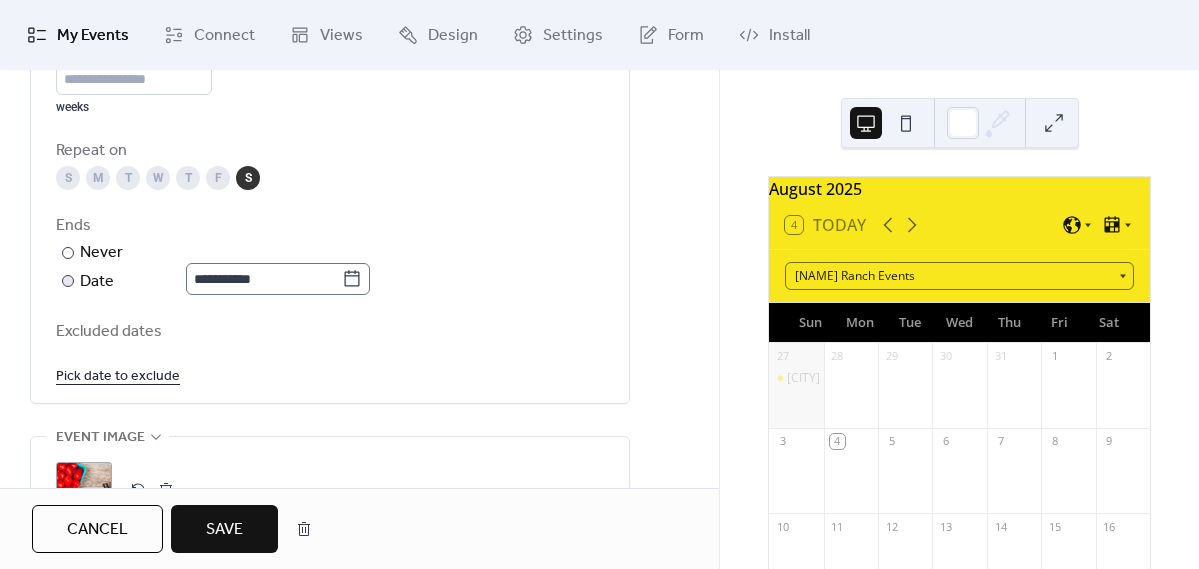 click 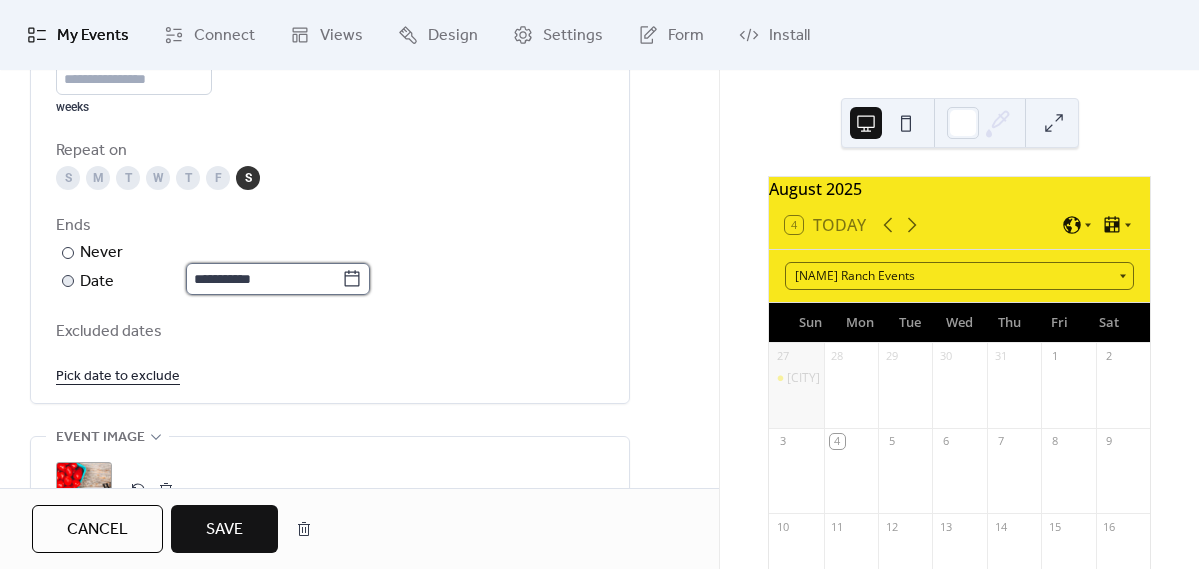 click on "**********" at bounding box center [264, 279] 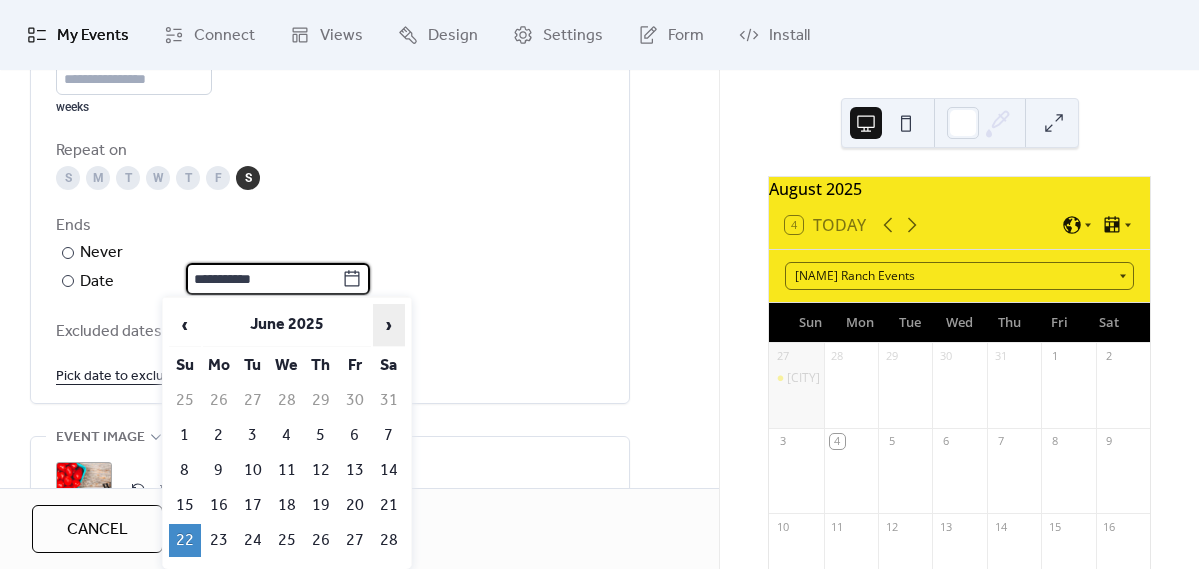 click on "›" at bounding box center (389, 325) 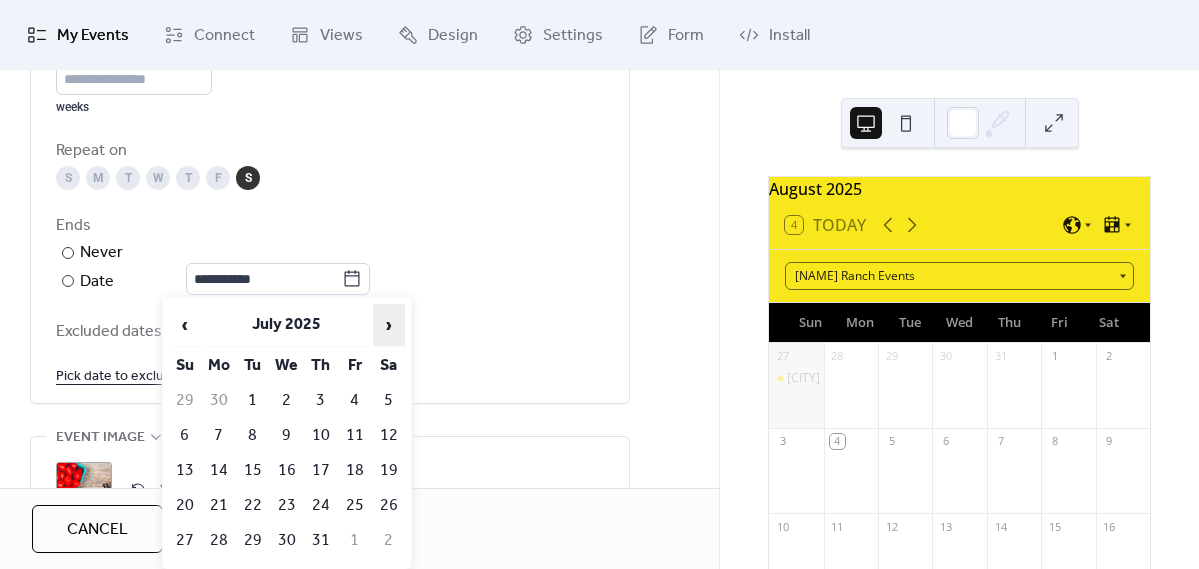 click on "›" at bounding box center [389, 325] 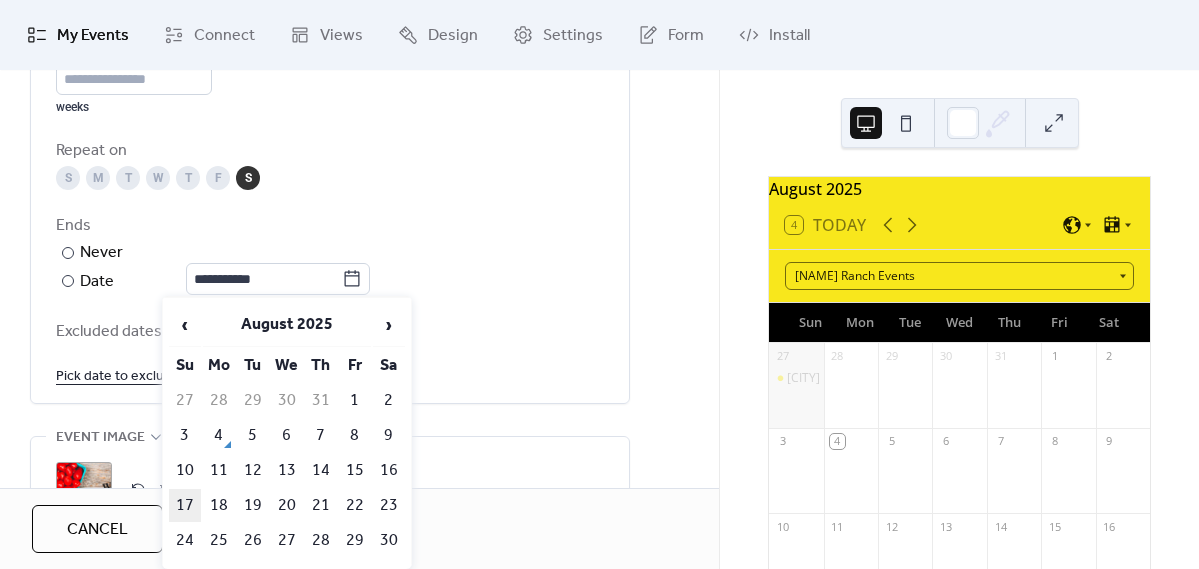 click on "17" at bounding box center [185, 505] 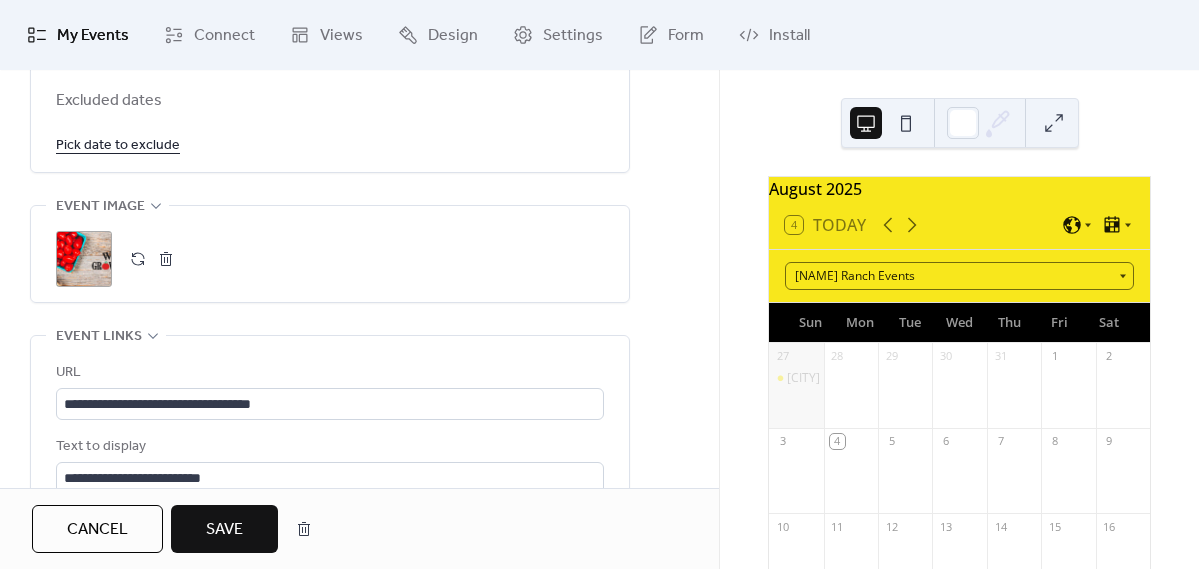 scroll, scrollTop: 1446, scrollLeft: 0, axis: vertical 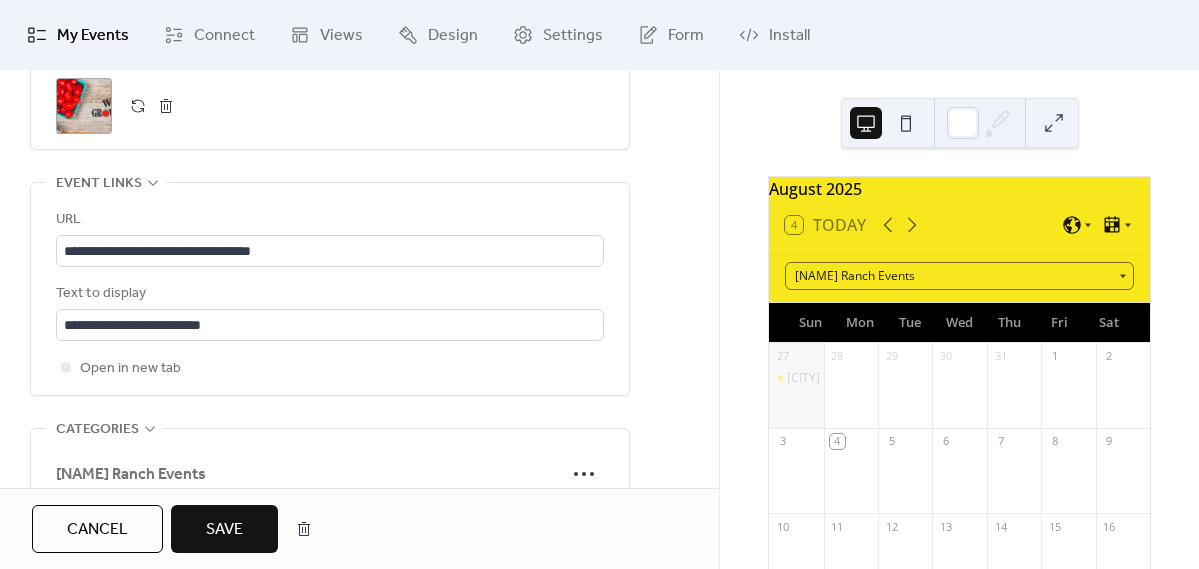 click on "Save" at bounding box center (224, 530) 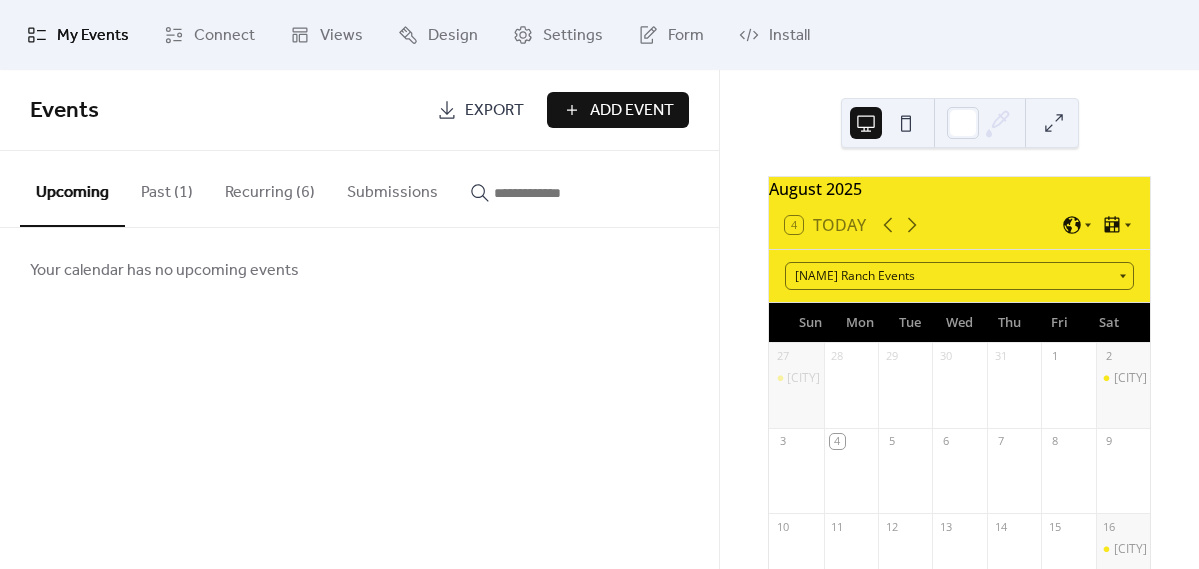 click on "Recurring (6)" at bounding box center (270, 188) 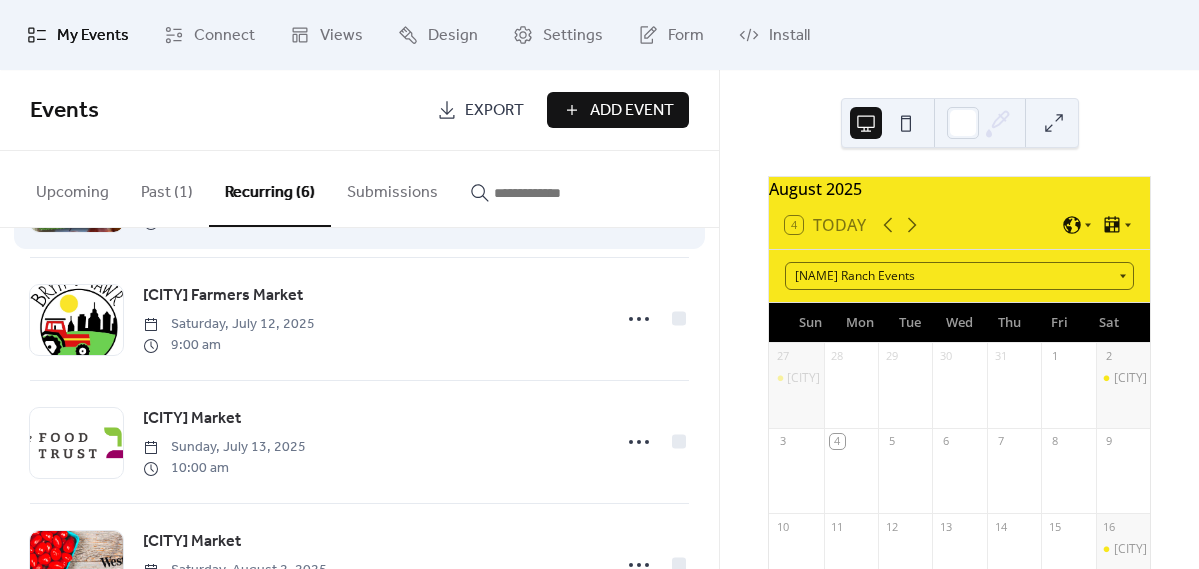 scroll, scrollTop: 235, scrollLeft: 0, axis: vertical 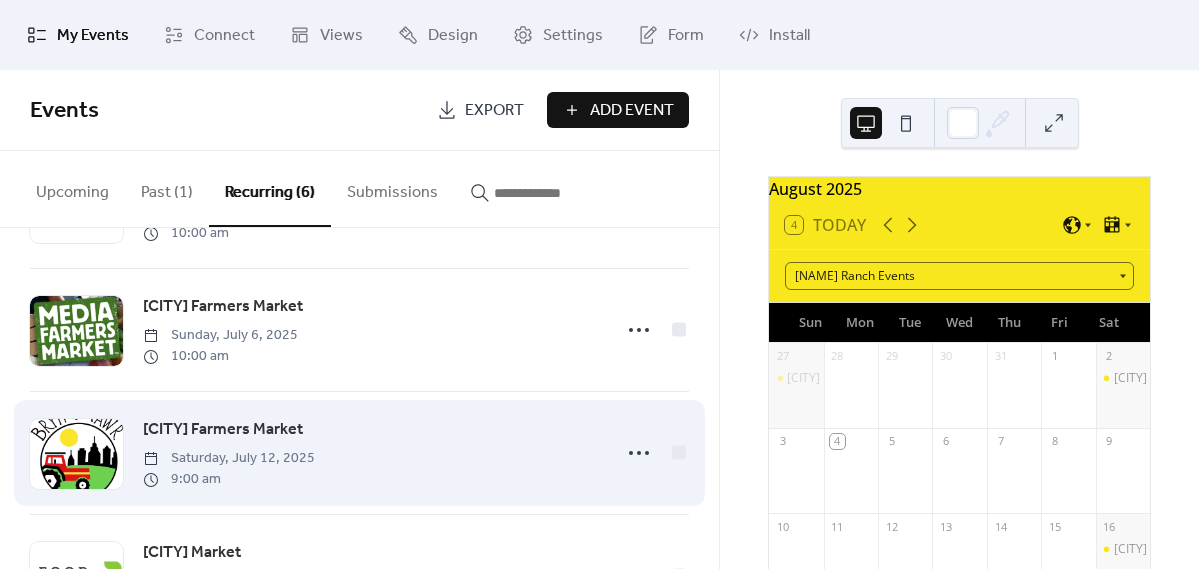 click on "[CITY] Farmers Market" at bounding box center [223, 430] 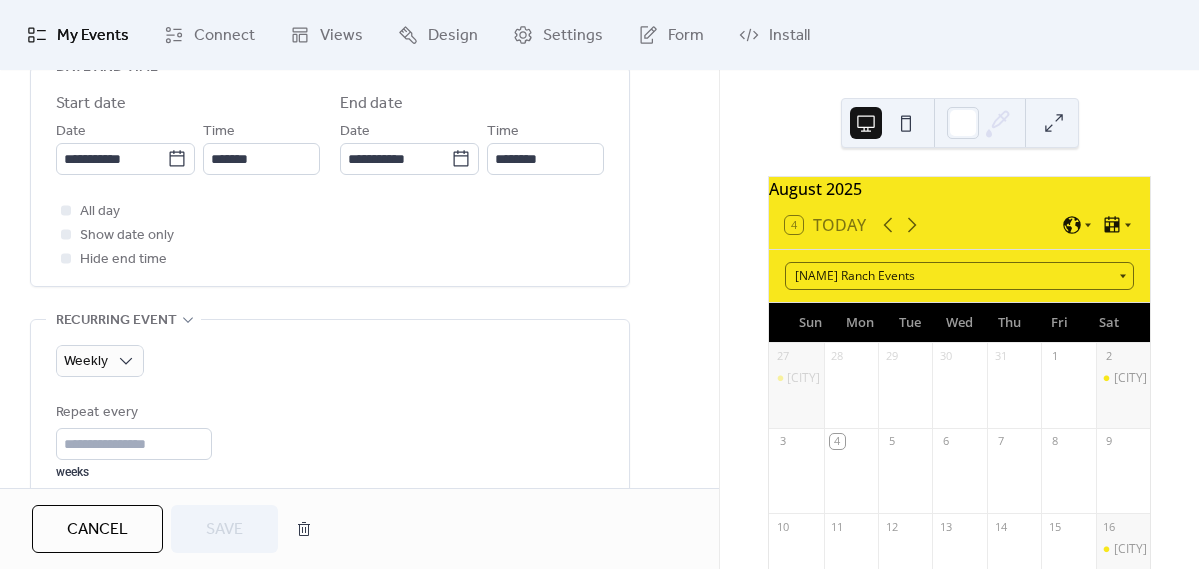 scroll, scrollTop: 568, scrollLeft: 0, axis: vertical 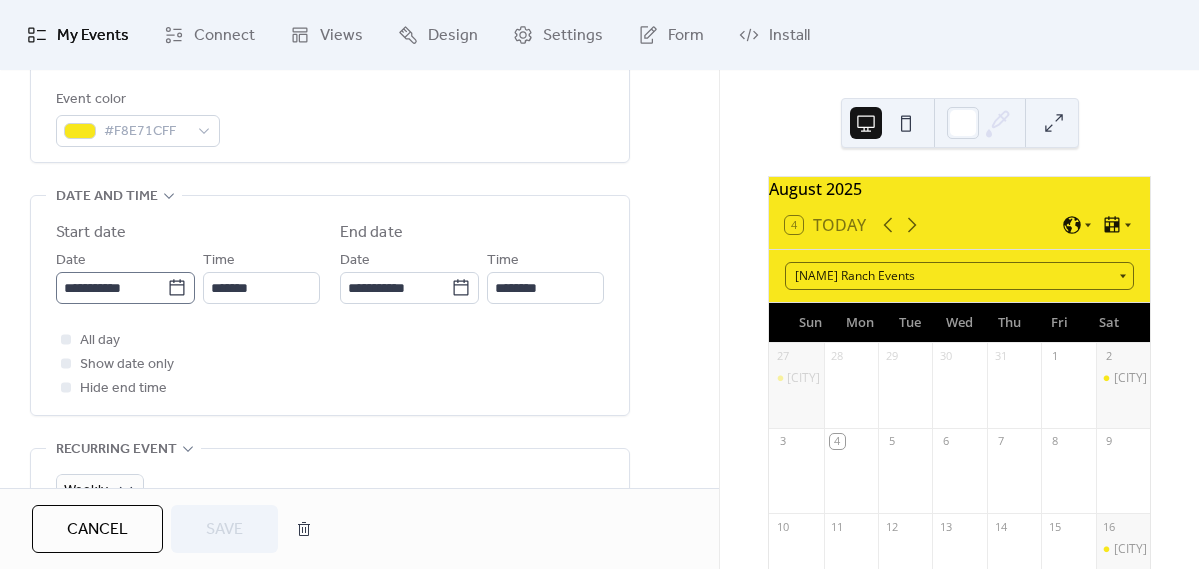 click 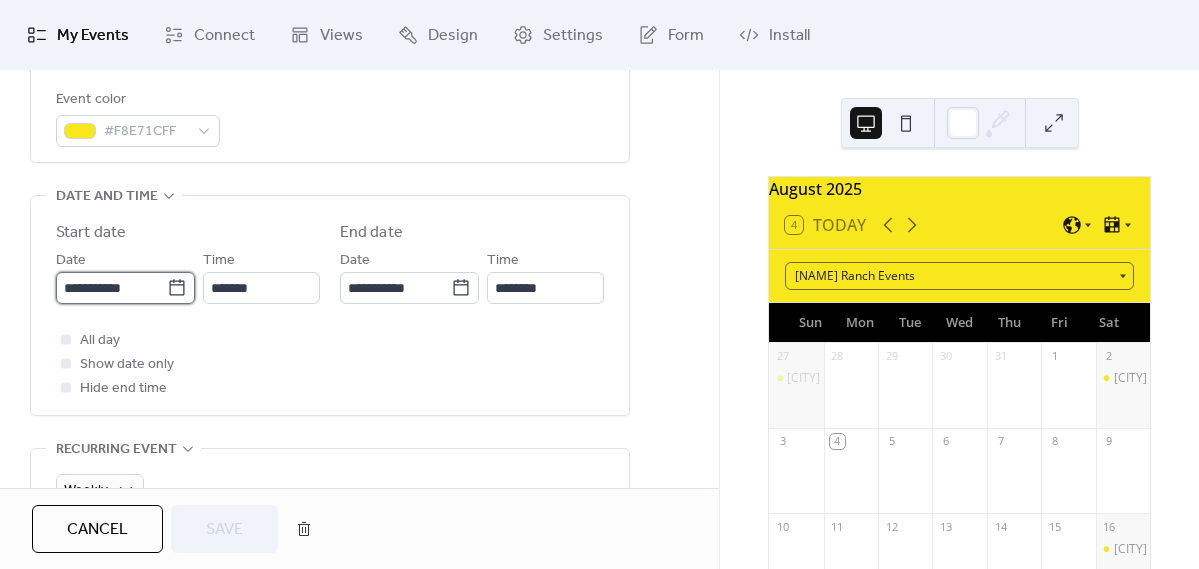 click on "**********" at bounding box center (111, 288) 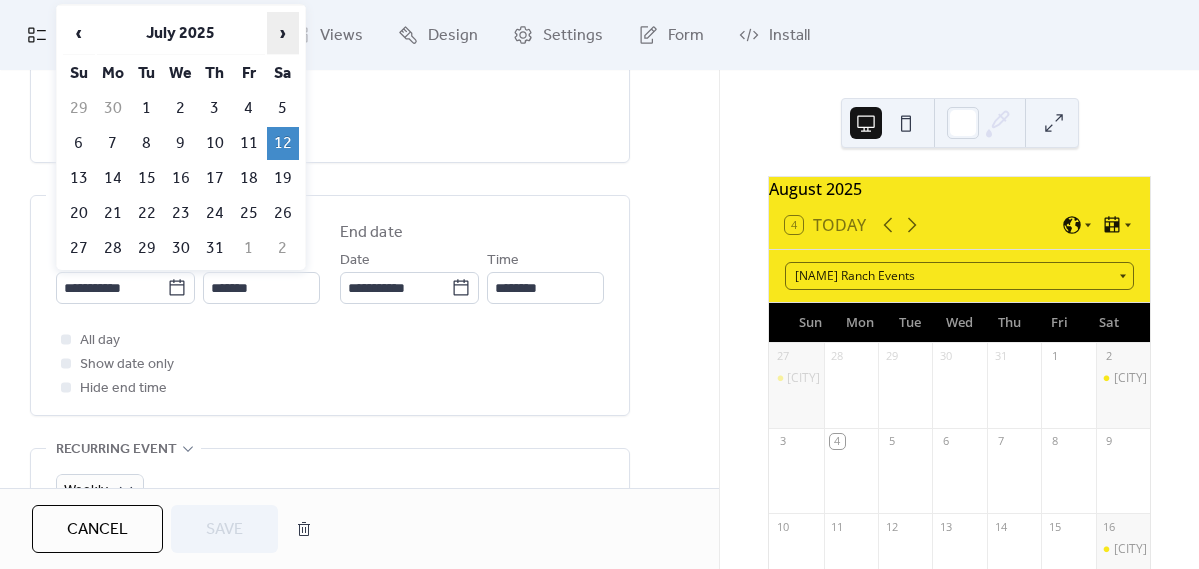 click on "›" at bounding box center [283, 33] 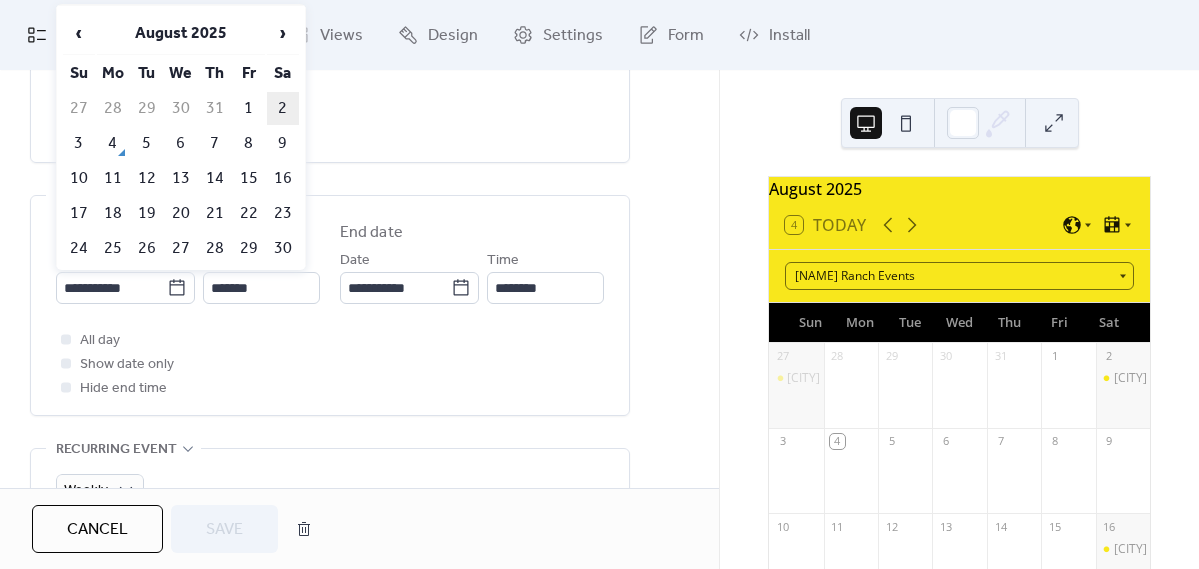 click on "2" at bounding box center [283, 108] 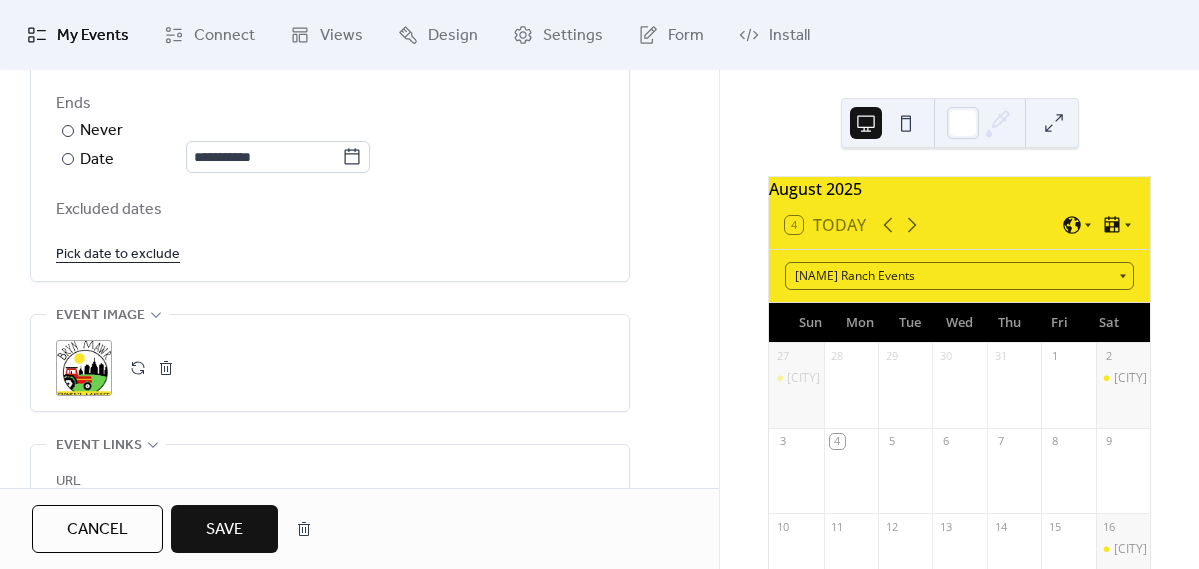 scroll, scrollTop: 1203, scrollLeft: 0, axis: vertical 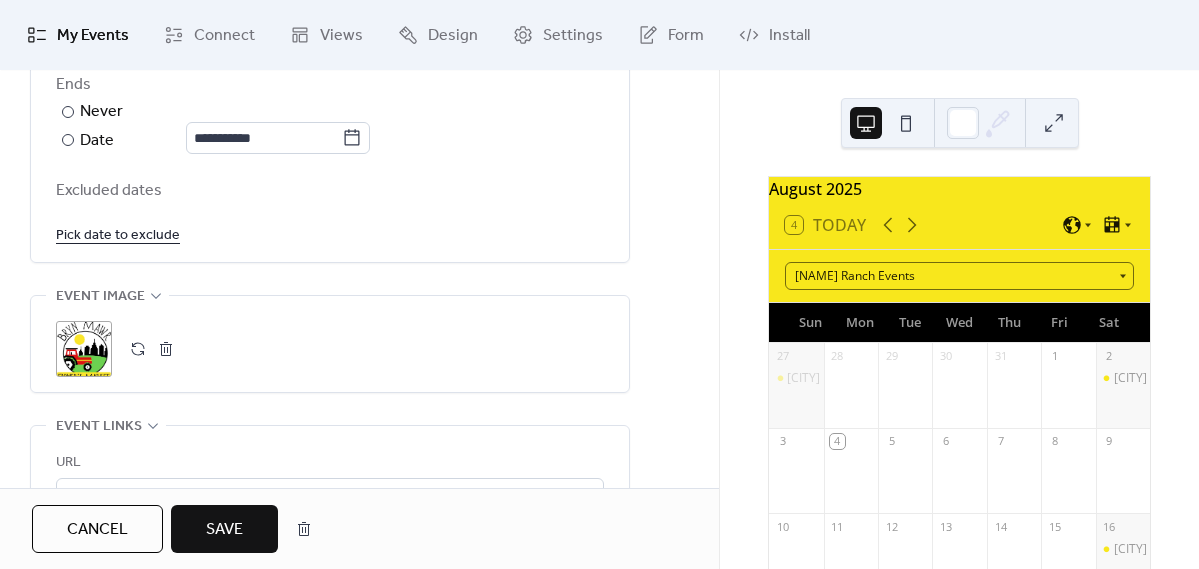 click on "Excluded dates" at bounding box center (330, 191) 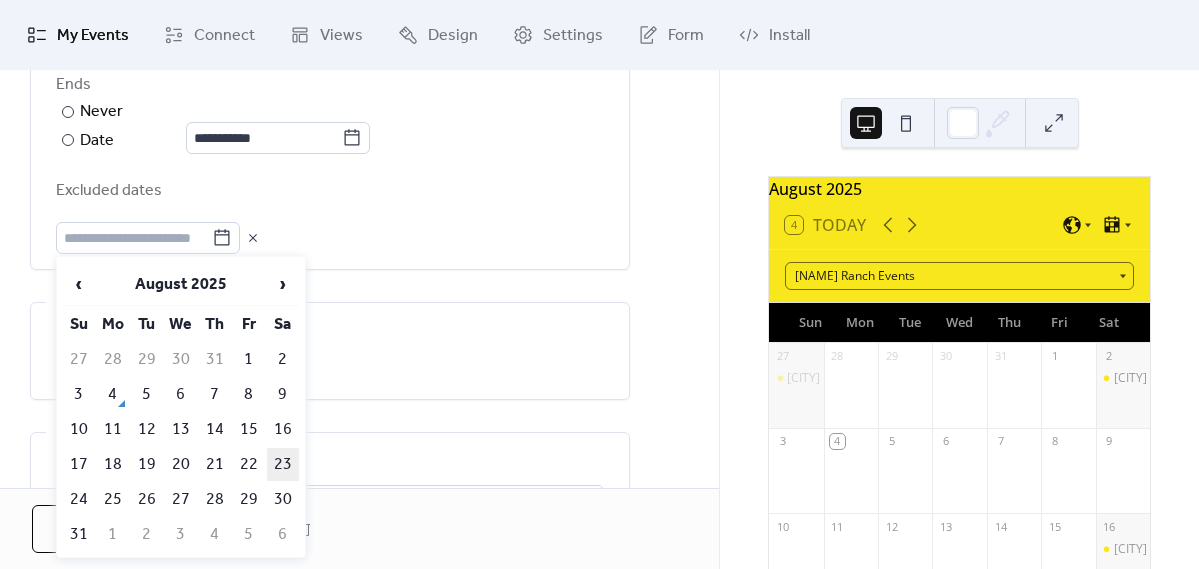 click on "23" at bounding box center [283, 464] 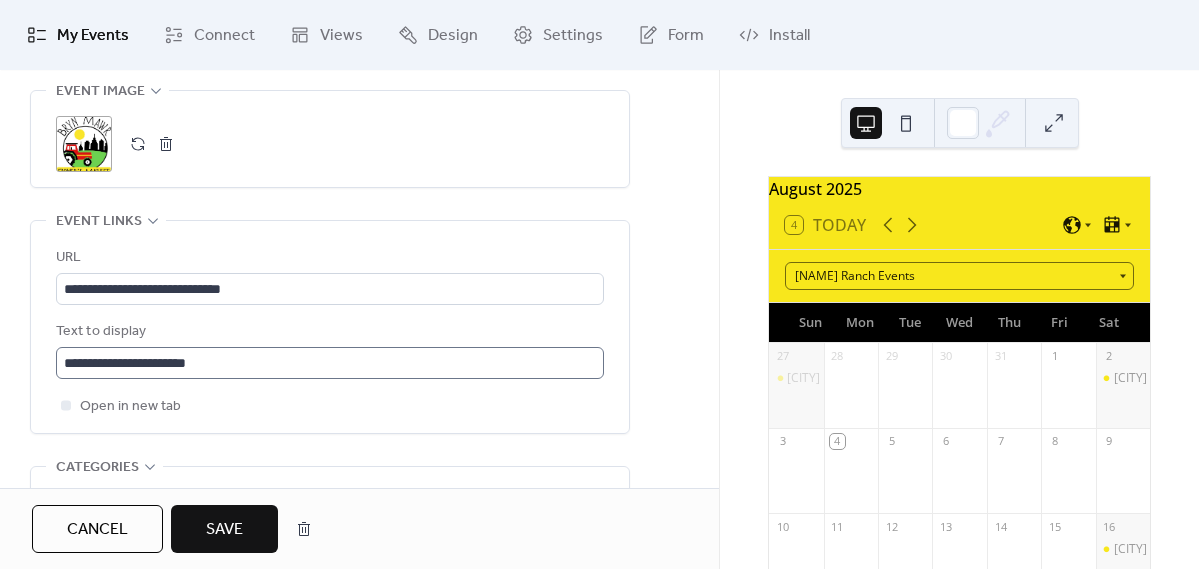 scroll, scrollTop: 1478, scrollLeft: 0, axis: vertical 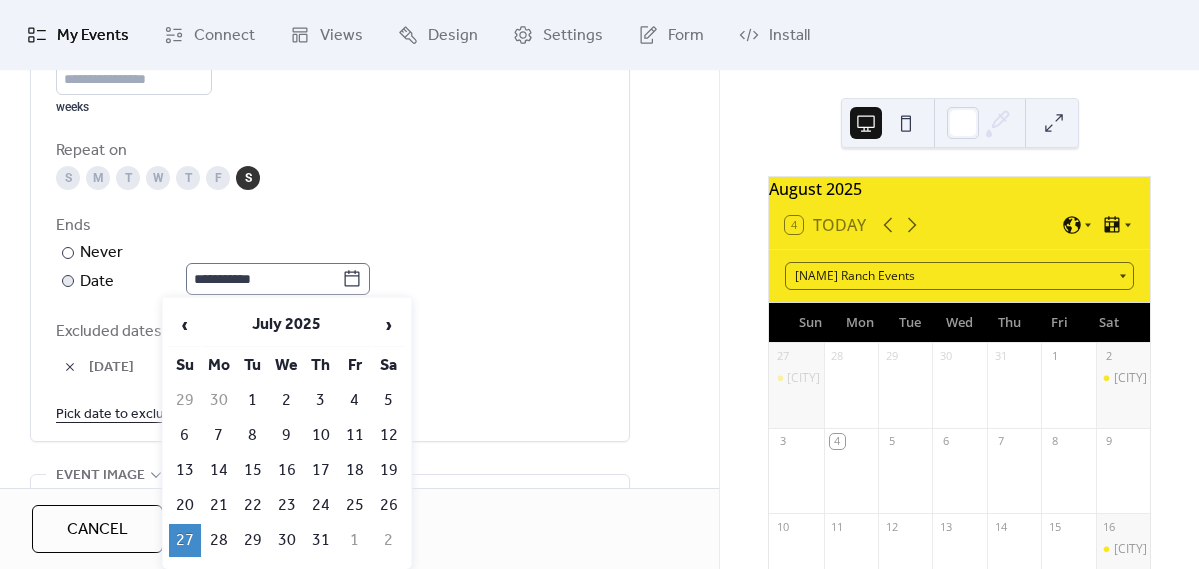 click 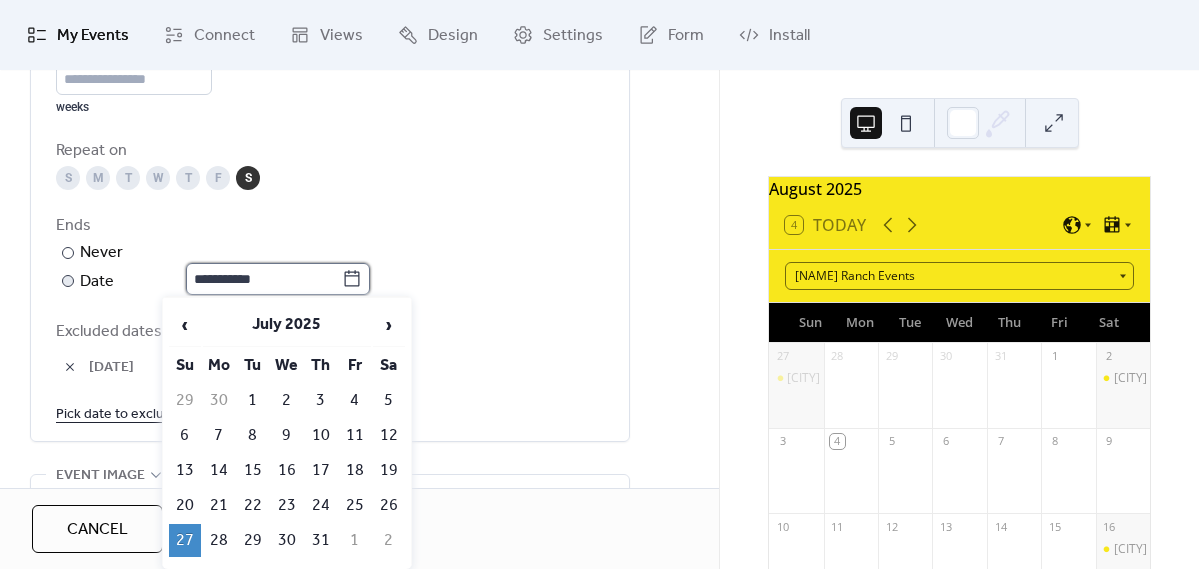 click on "**********" at bounding box center [264, 279] 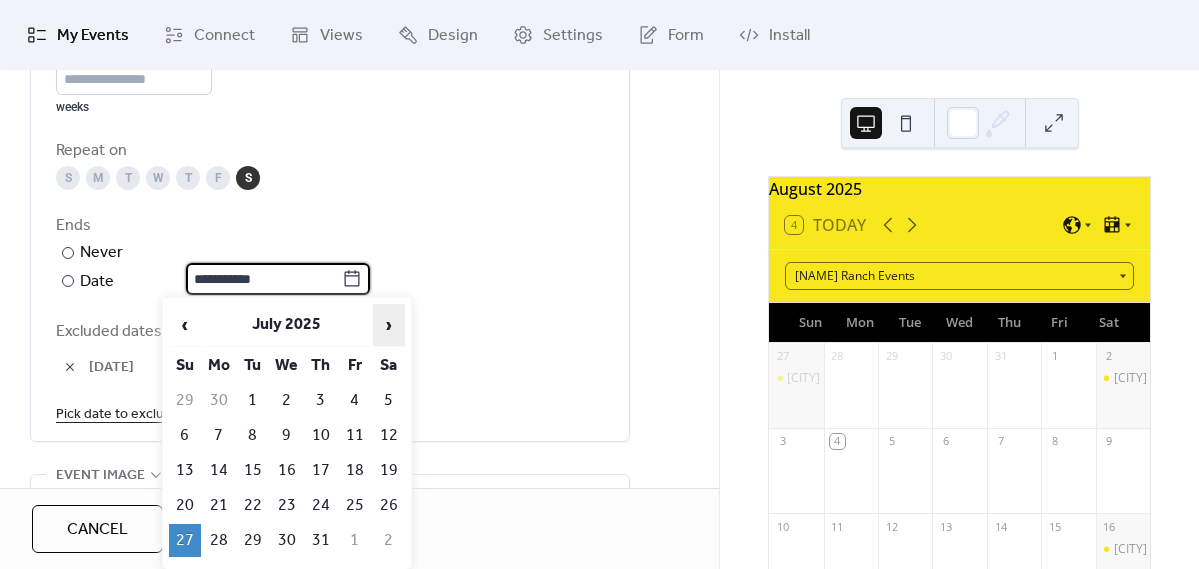 click on "›" at bounding box center [389, 325] 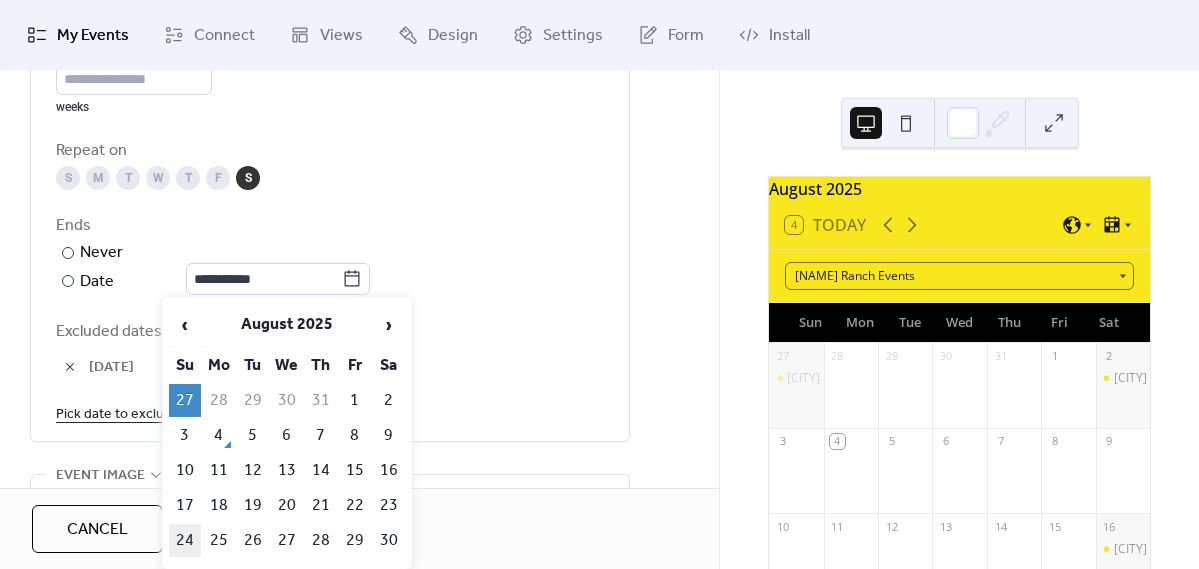 click on "24" at bounding box center (185, 540) 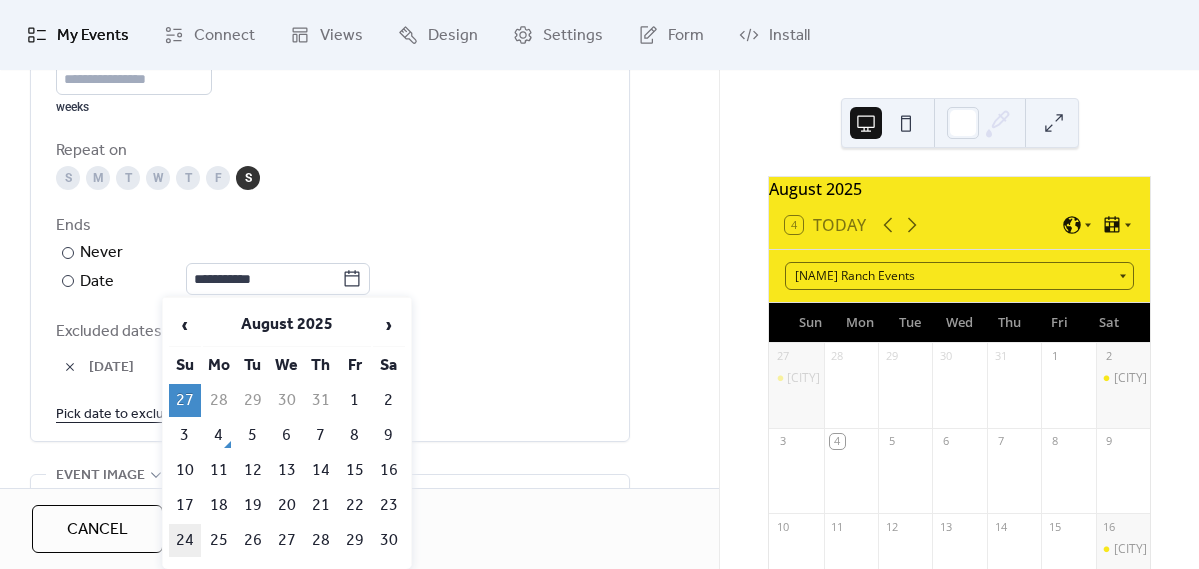 type on "**********" 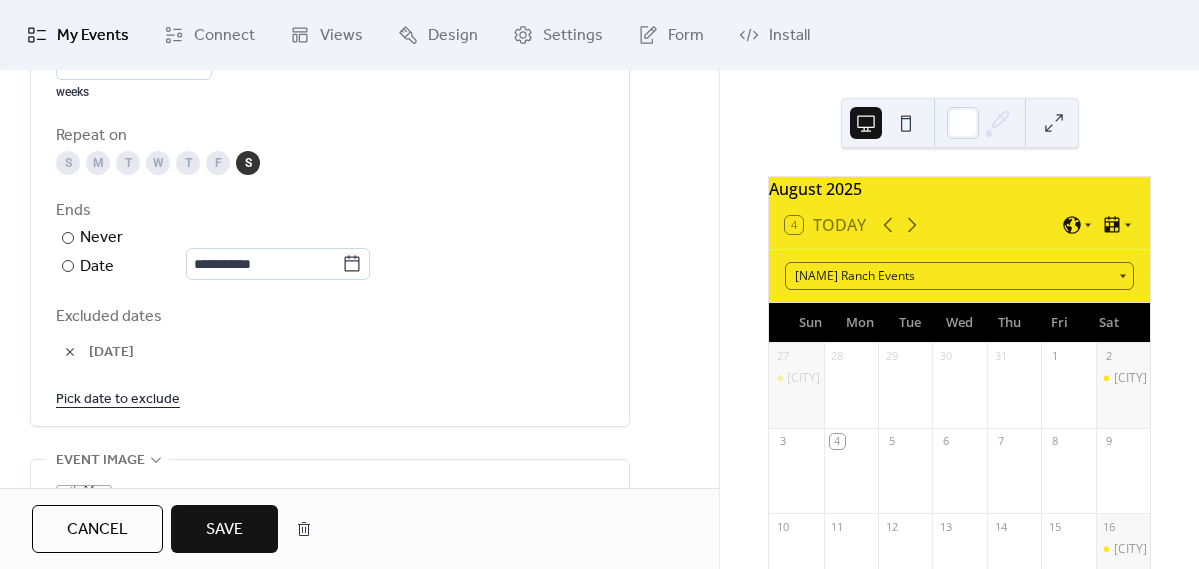 scroll, scrollTop: 1084, scrollLeft: 0, axis: vertical 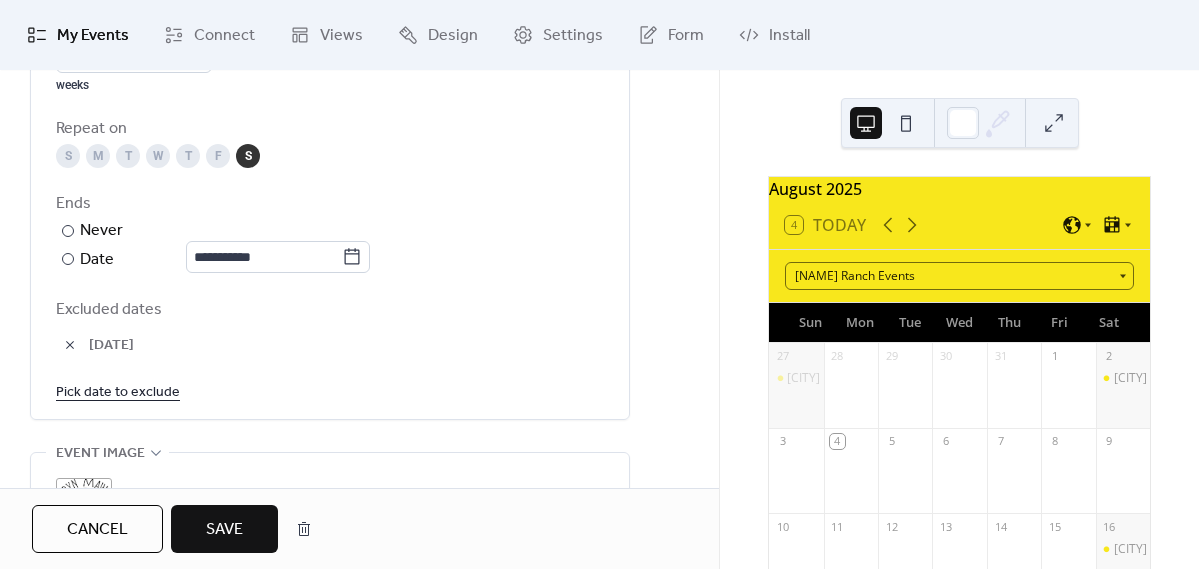 click at bounding box center [70, 345] 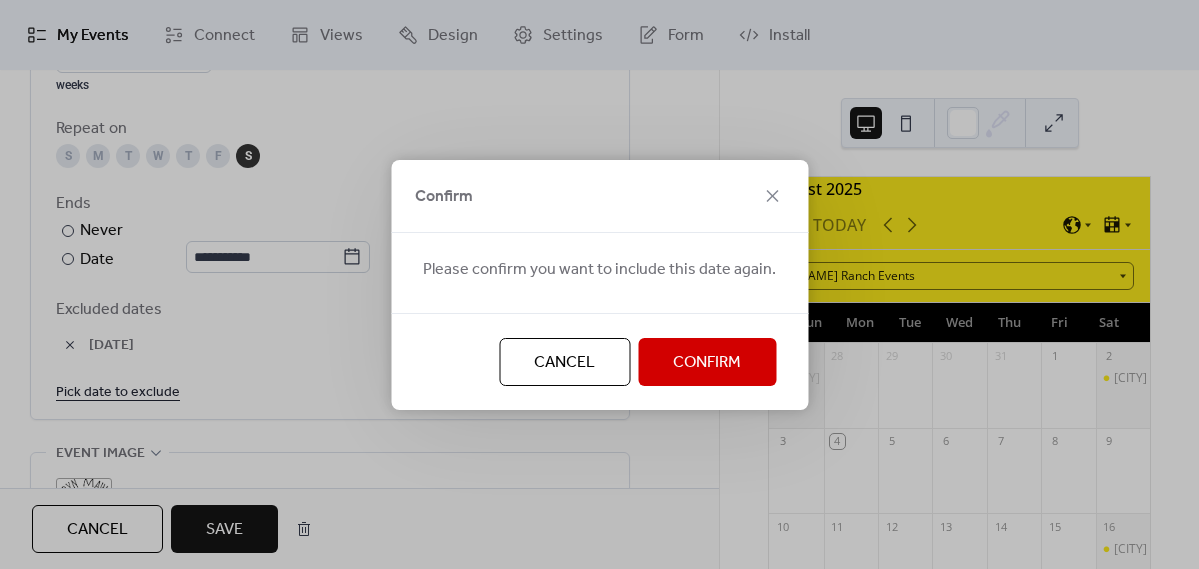 click on "Confirm" at bounding box center [707, 363] 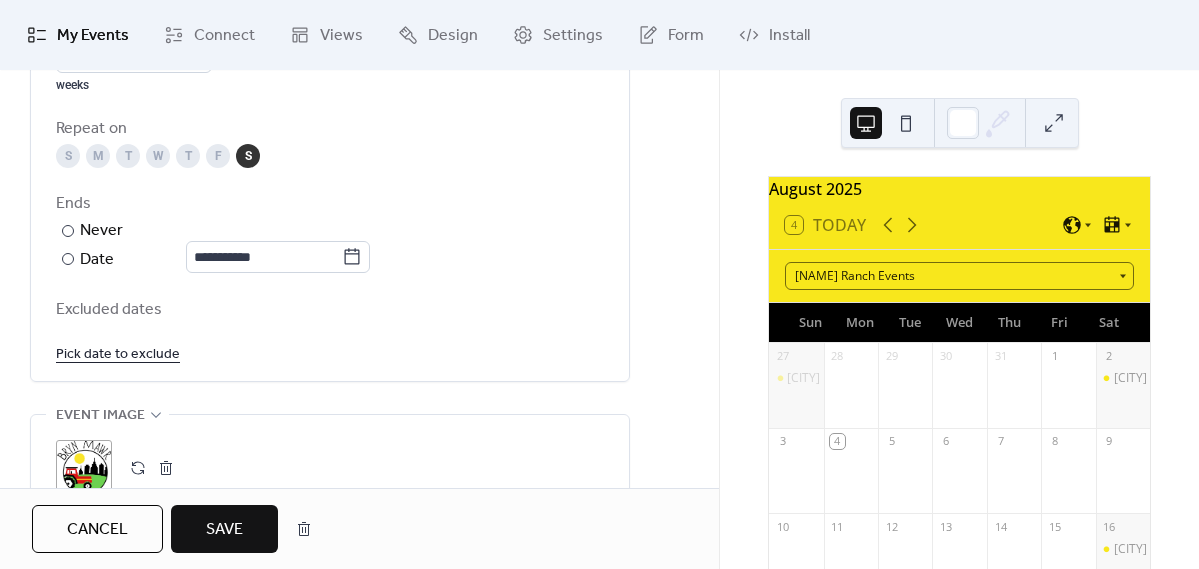 click on "Pick date to exclude" at bounding box center (118, 353) 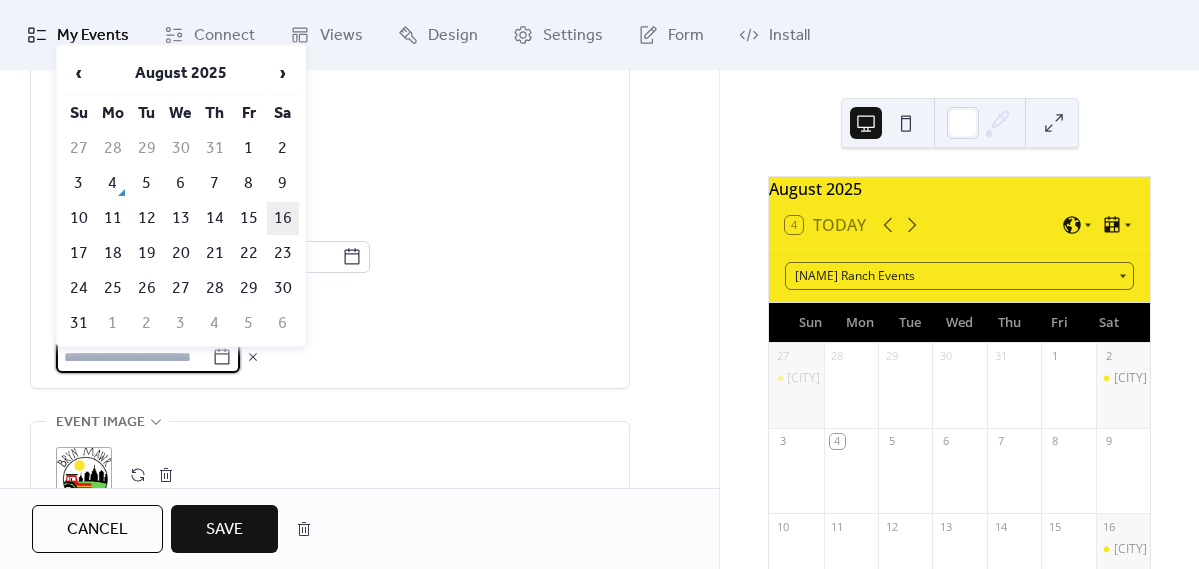 click on "16" at bounding box center [283, 218] 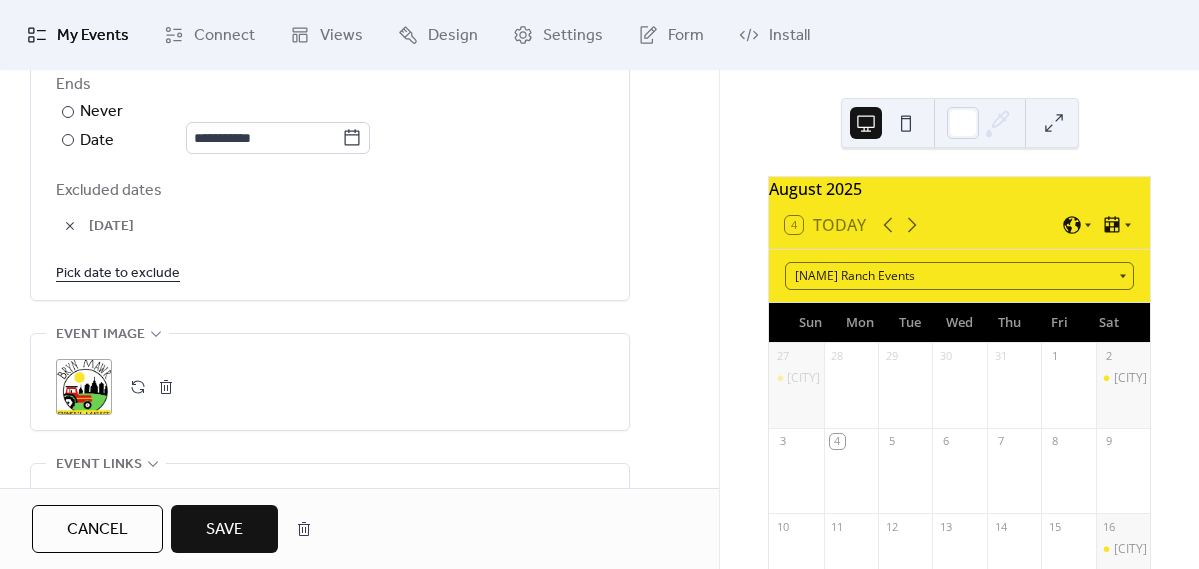 scroll, scrollTop: 1421, scrollLeft: 0, axis: vertical 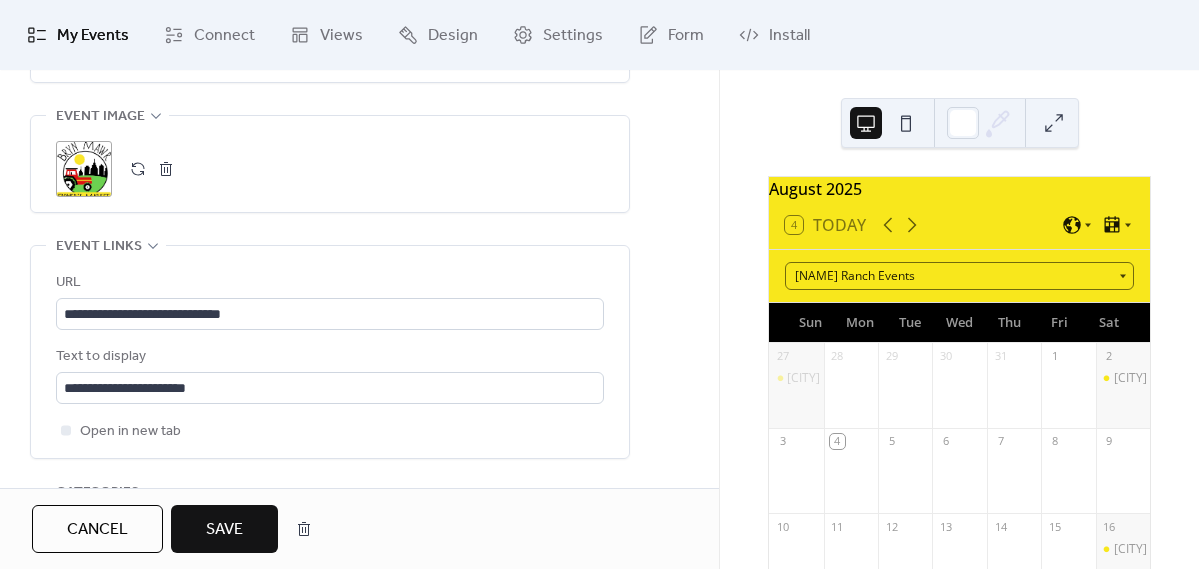 click on "Save" at bounding box center (224, 529) 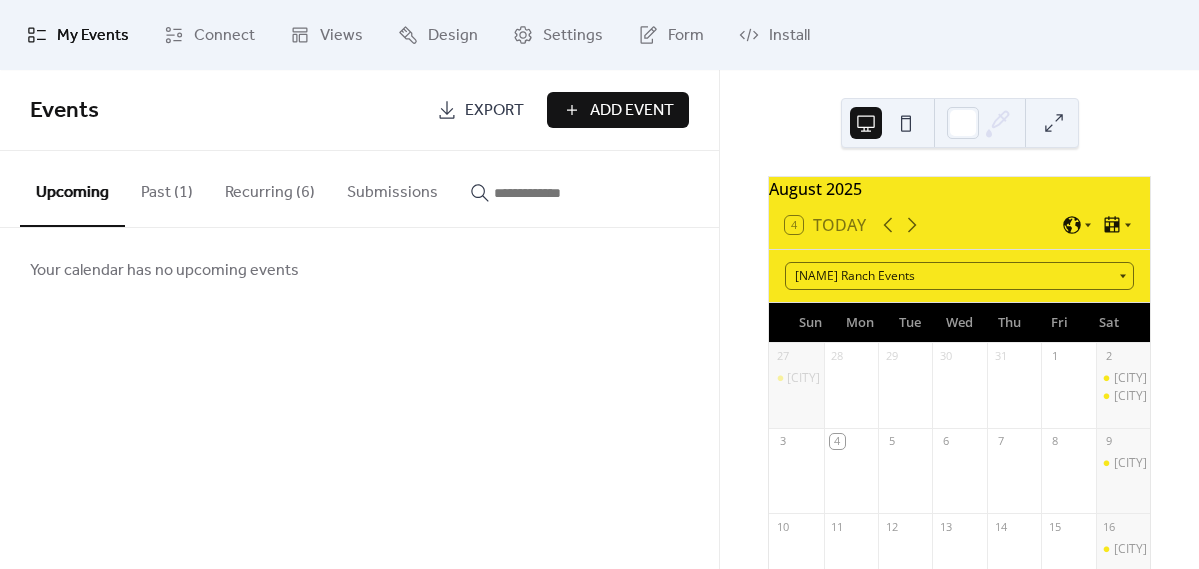 click on "Recurring (6)" at bounding box center (270, 188) 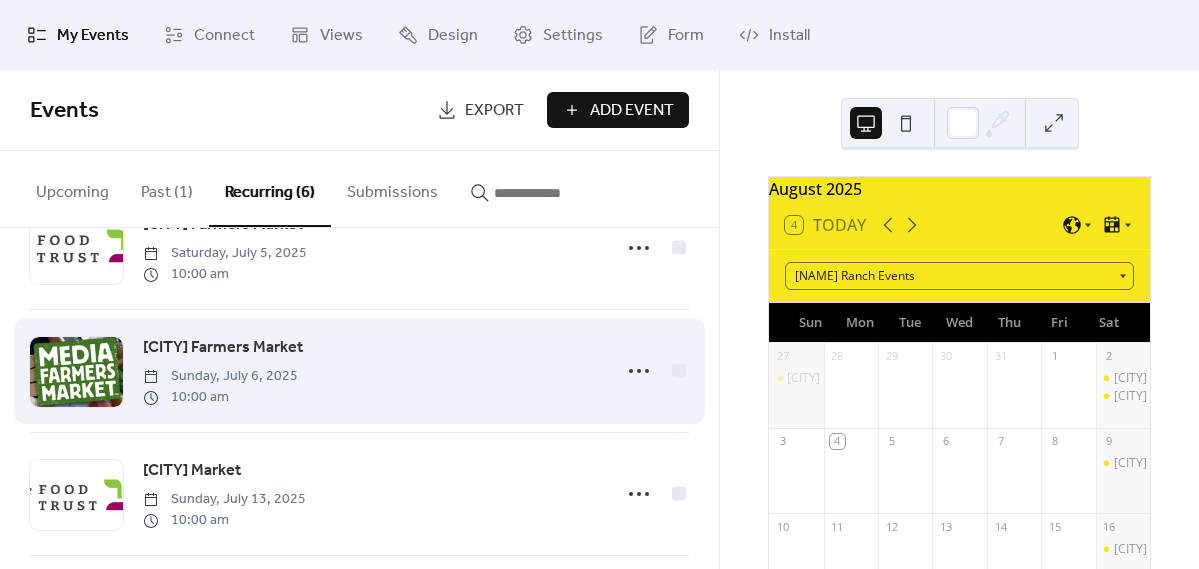 scroll, scrollTop: 118, scrollLeft: 0, axis: vertical 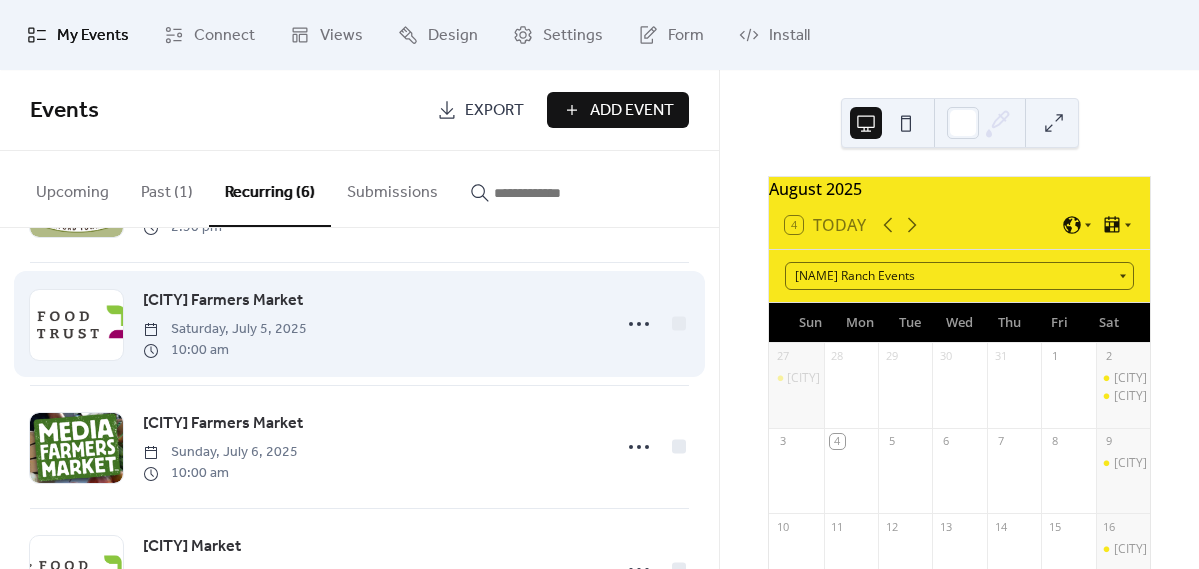 click on "[CITY] Farmers Market" at bounding box center [223, 301] 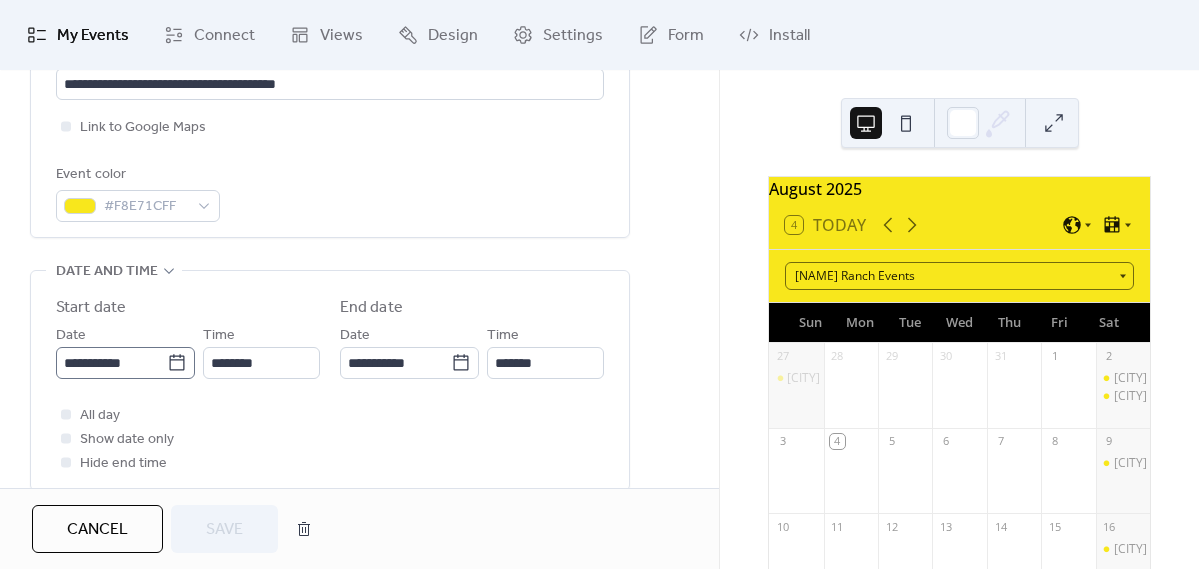 scroll, scrollTop: 532, scrollLeft: 0, axis: vertical 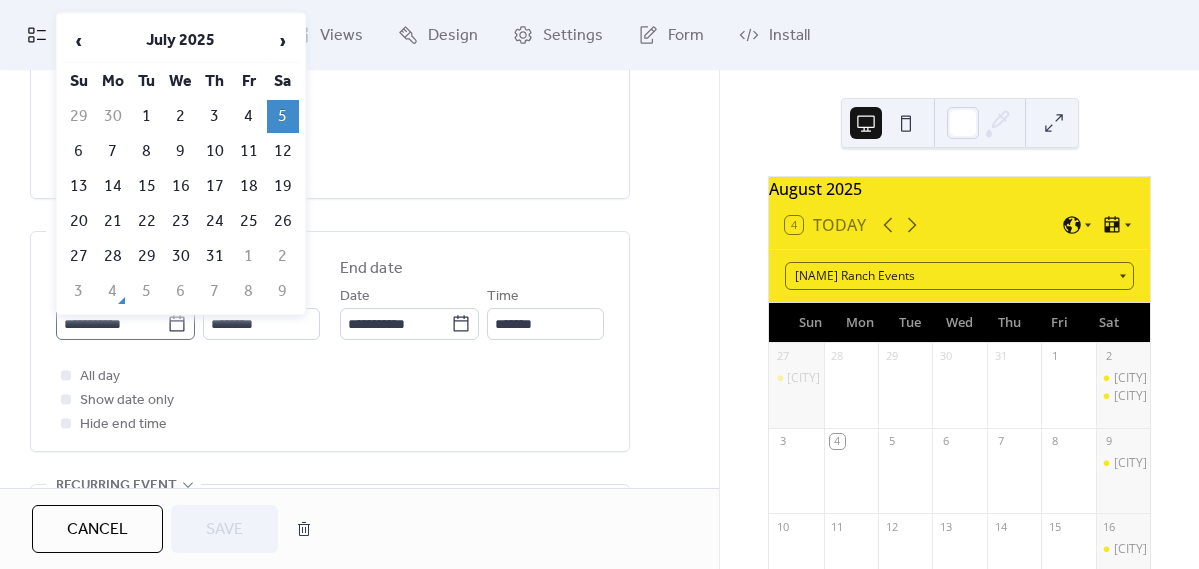 click 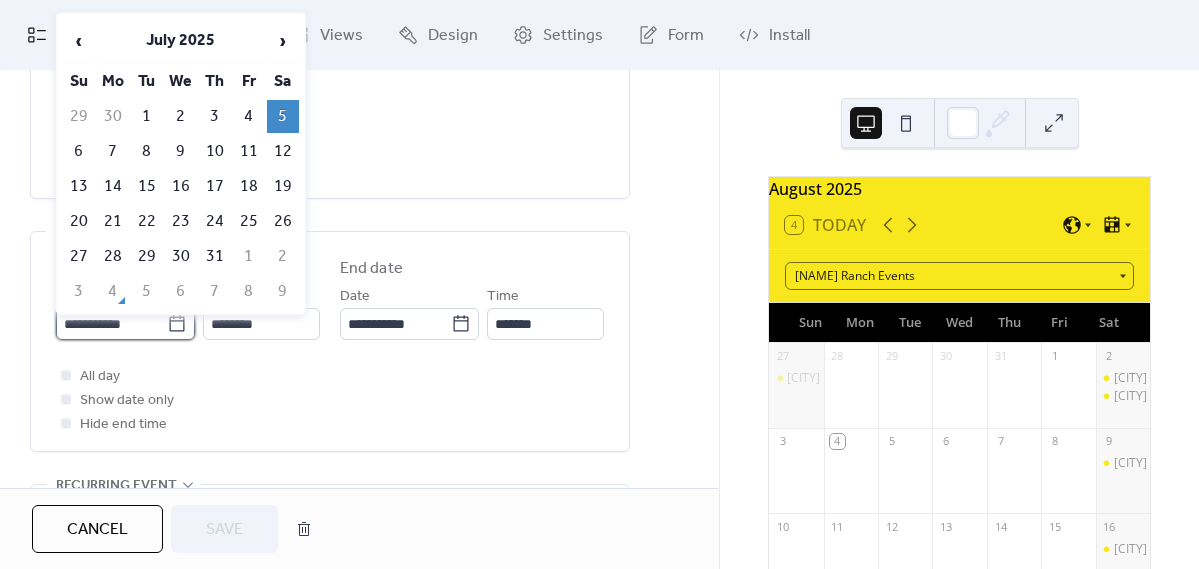 click on "**********" at bounding box center (111, 324) 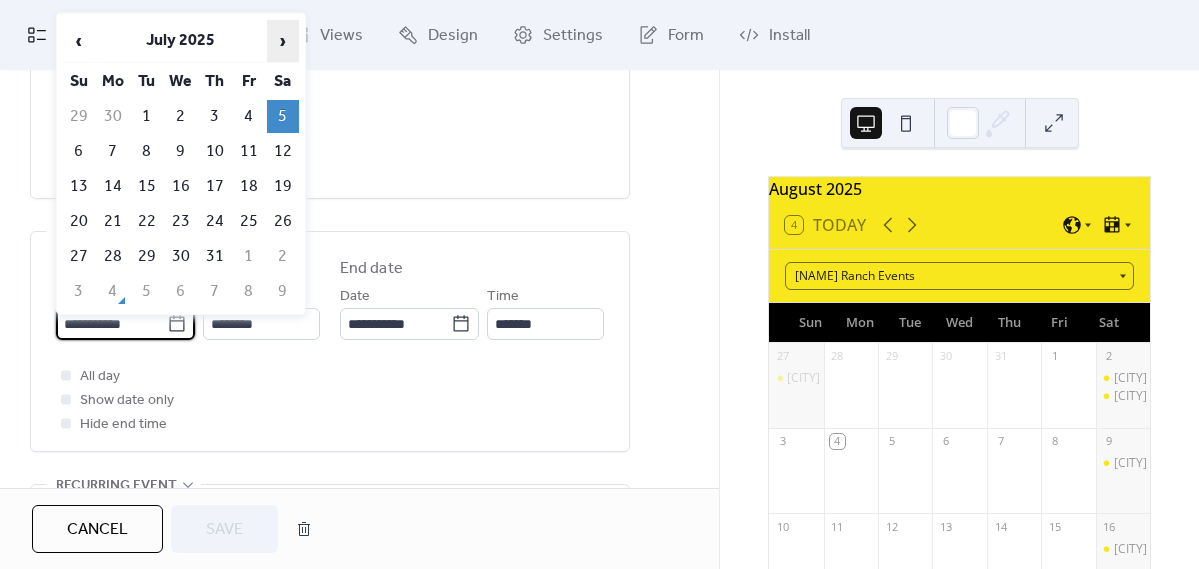 click on "›" at bounding box center (283, 41) 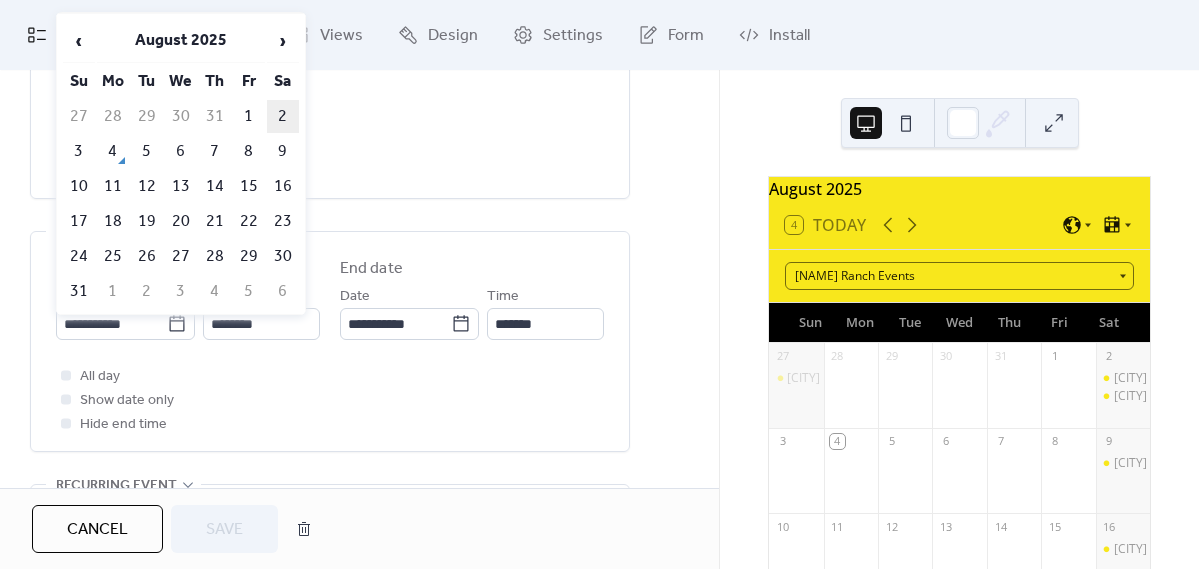 click on "2" at bounding box center [283, 116] 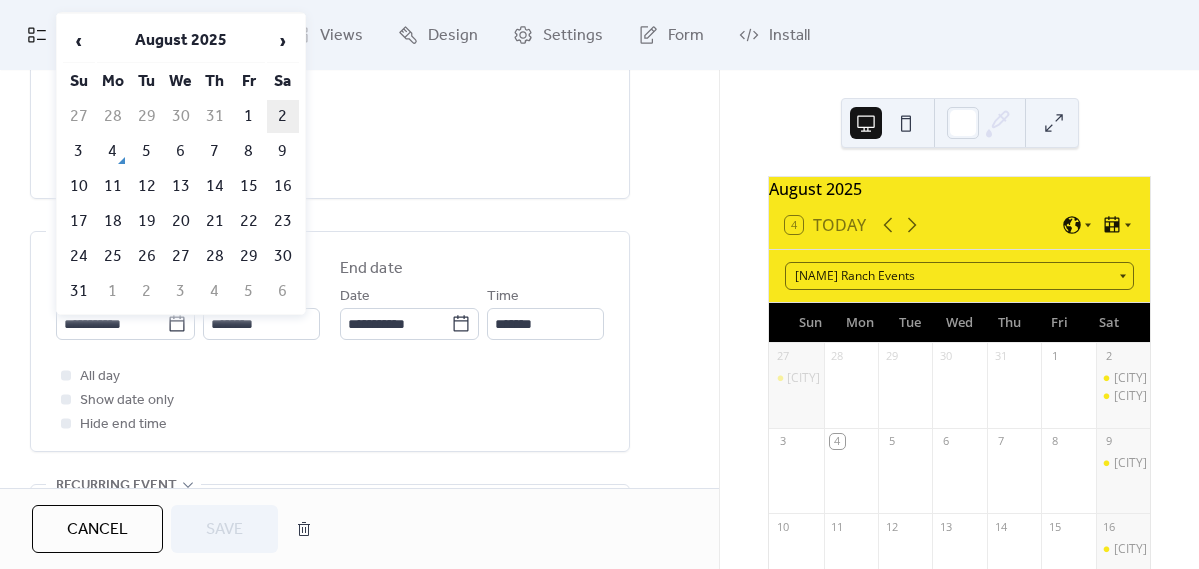 type on "**********" 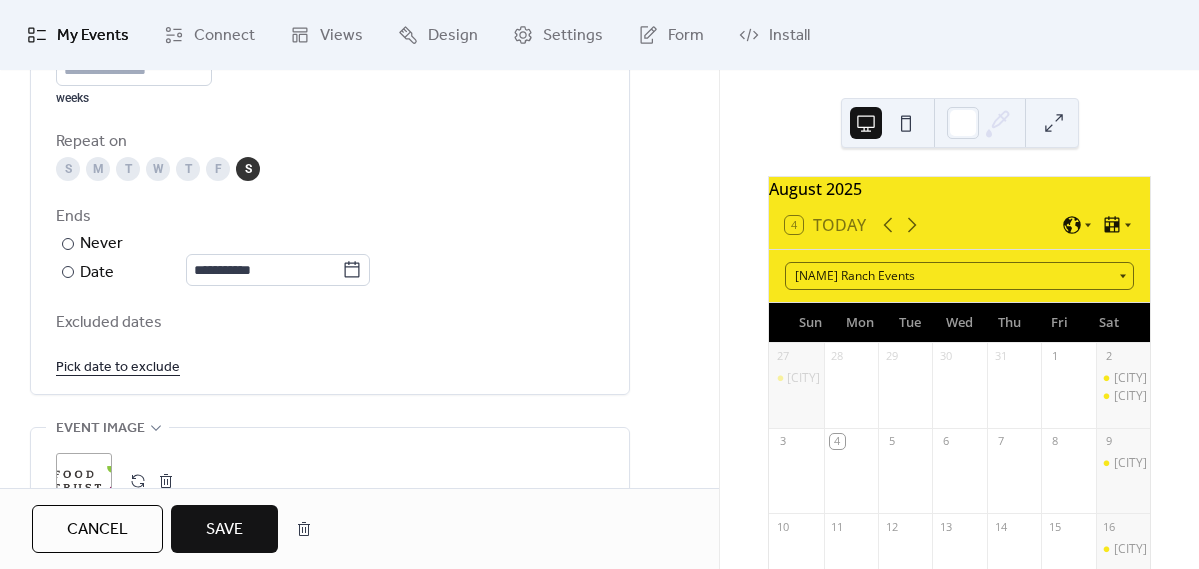 scroll, scrollTop: 1060, scrollLeft: 0, axis: vertical 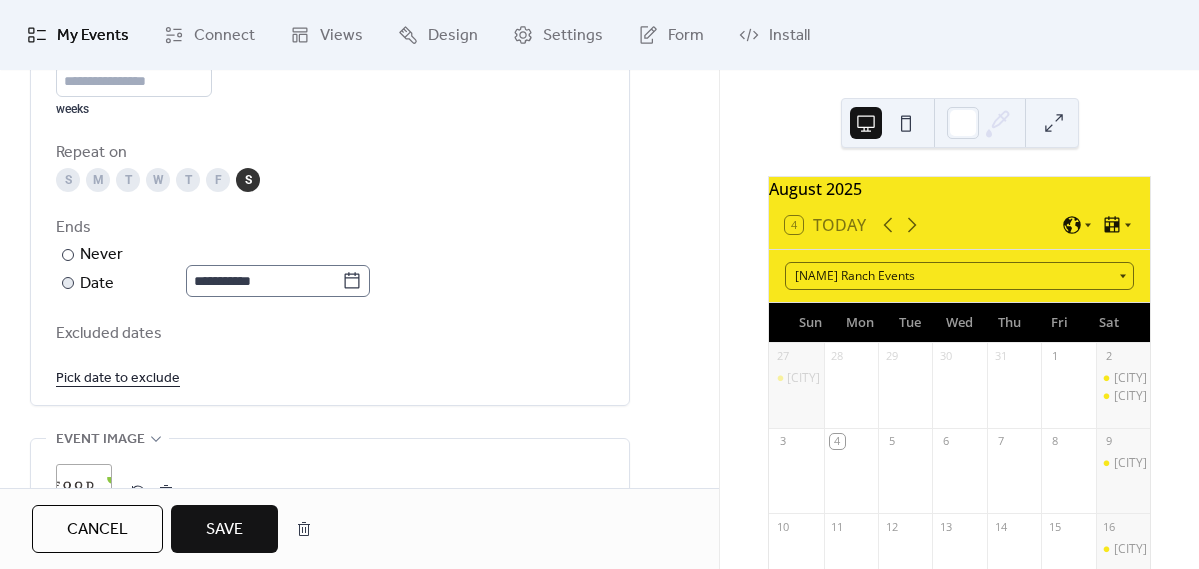 click 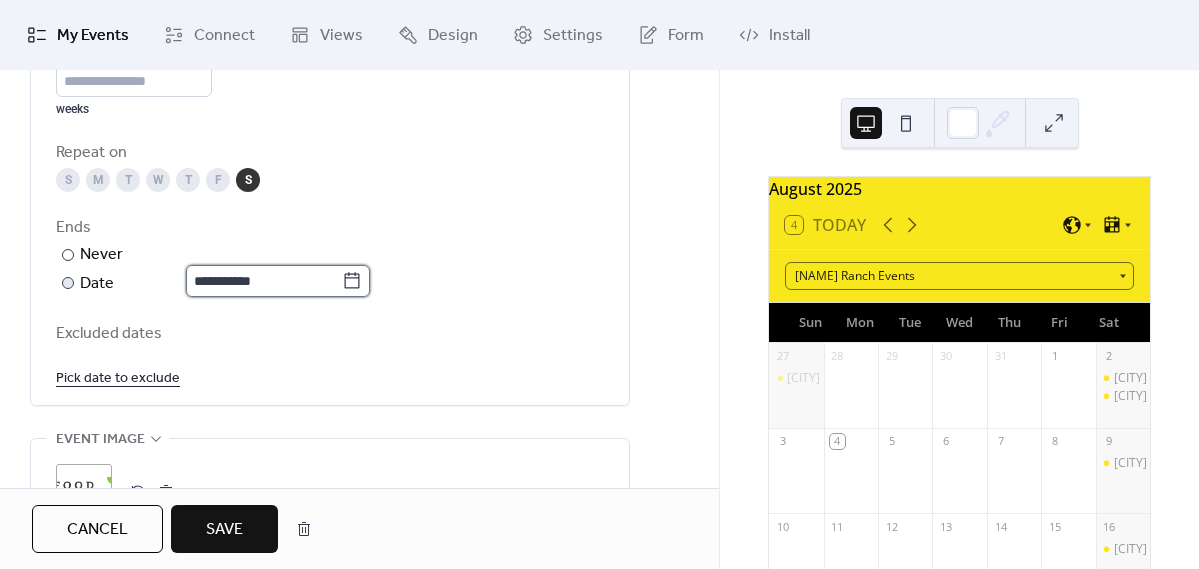 click on "**********" at bounding box center [264, 281] 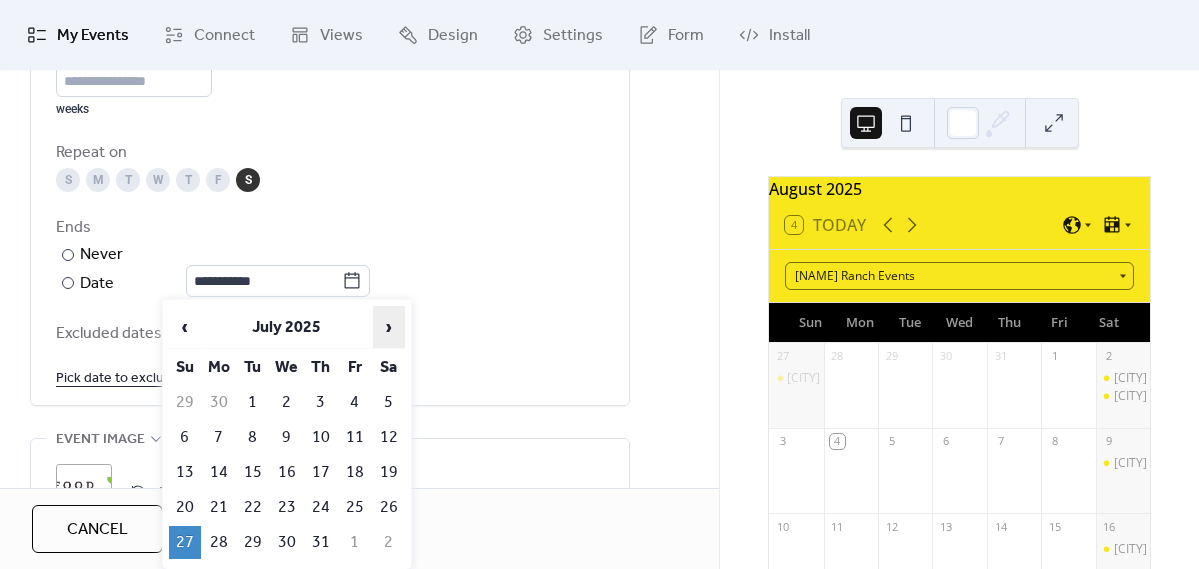 click on "›" at bounding box center (389, 327) 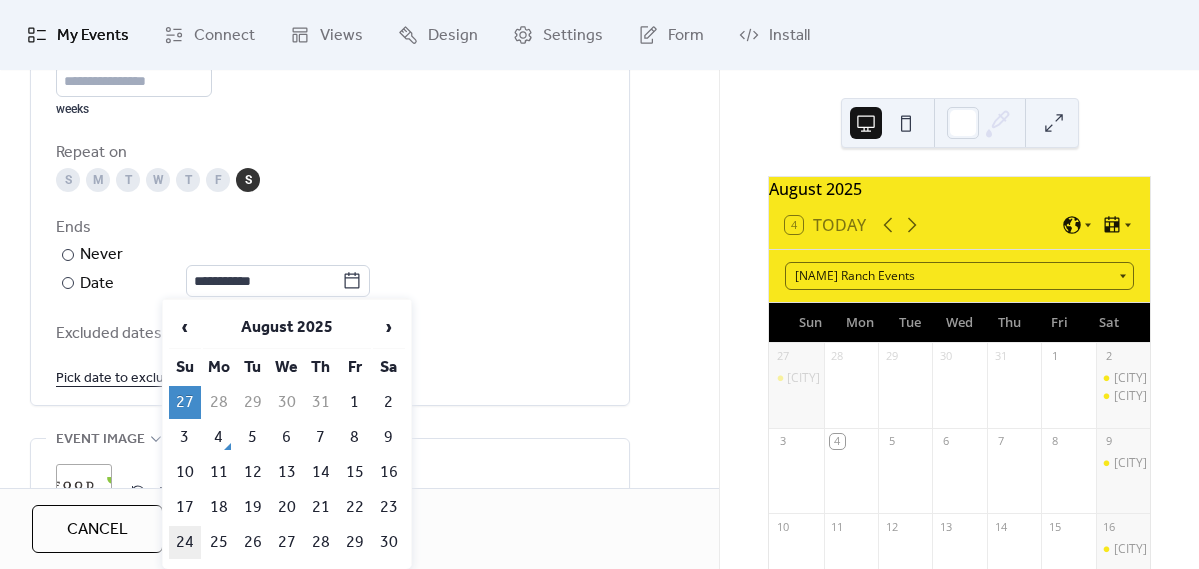 click on "24" at bounding box center [185, 542] 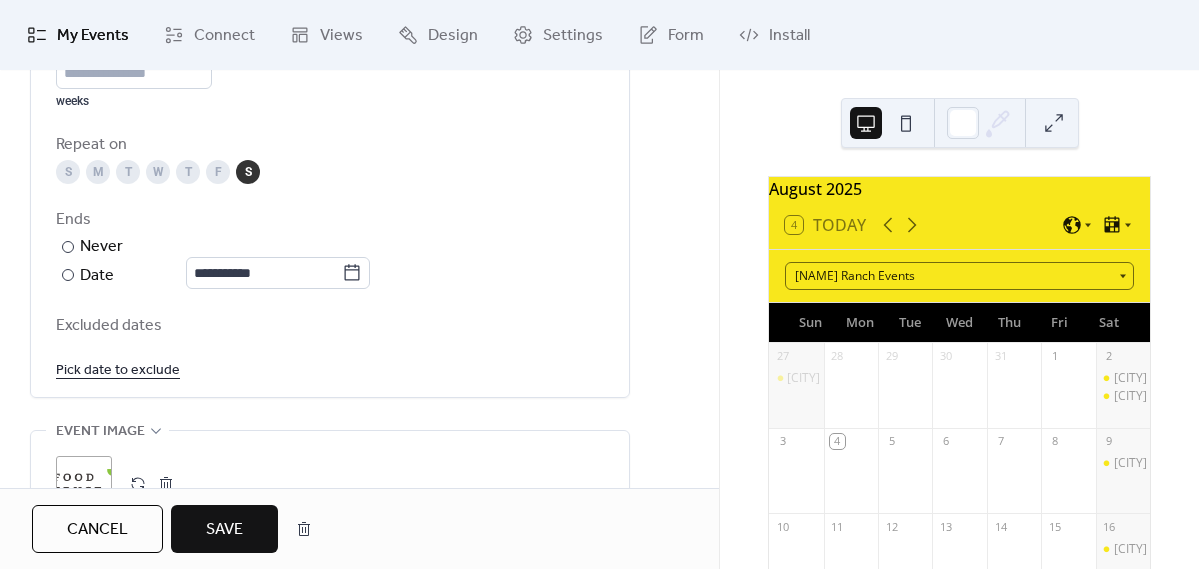 scroll, scrollTop: 1074, scrollLeft: 0, axis: vertical 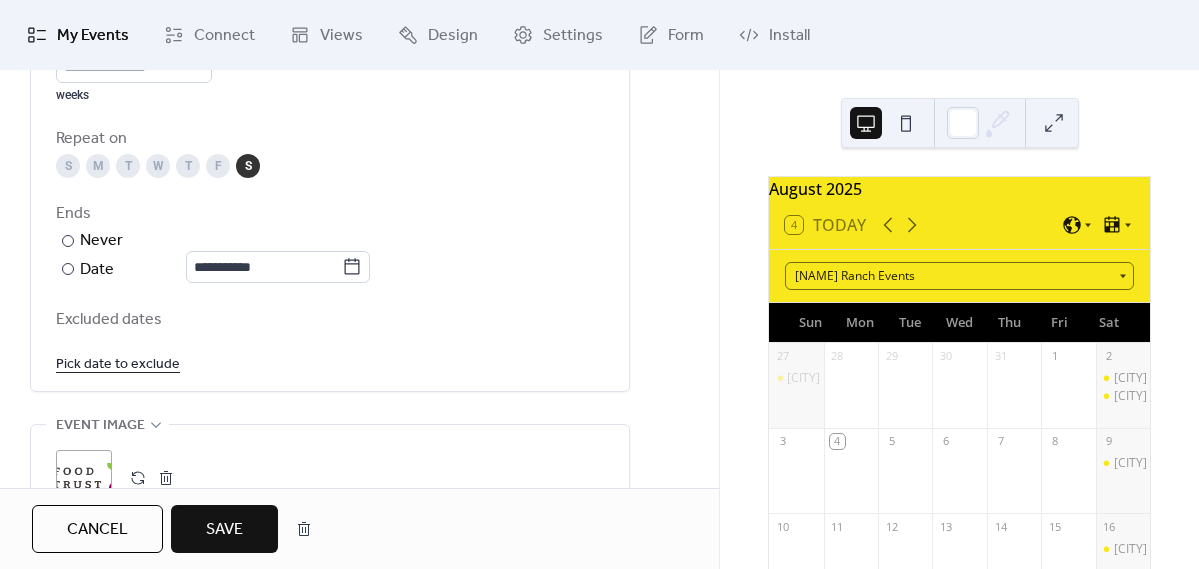 click on "Save" at bounding box center (224, 530) 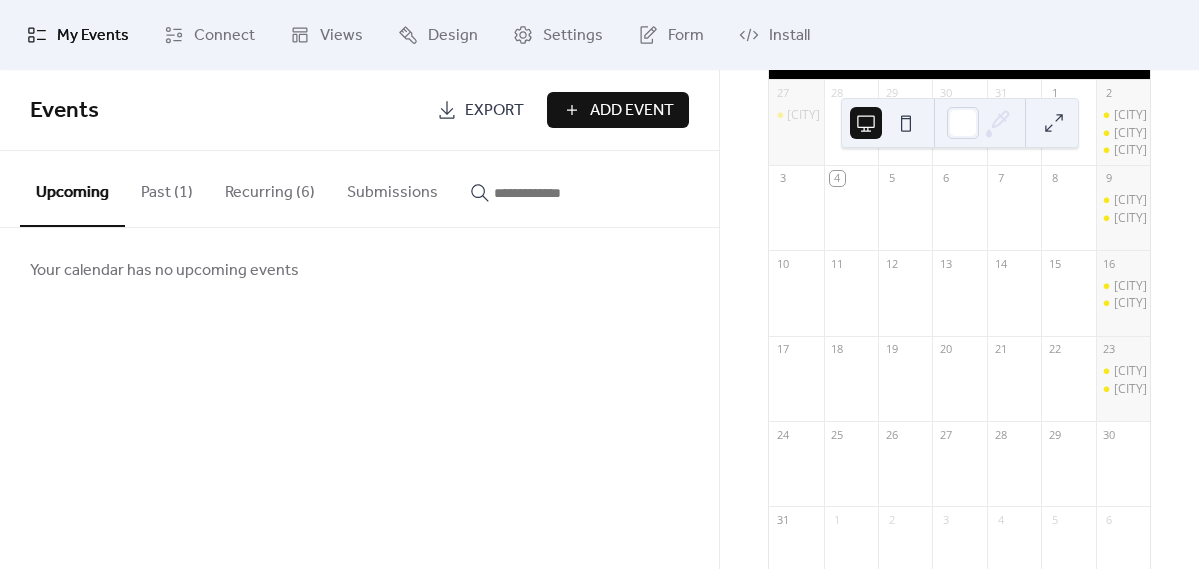 scroll, scrollTop: 267, scrollLeft: 0, axis: vertical 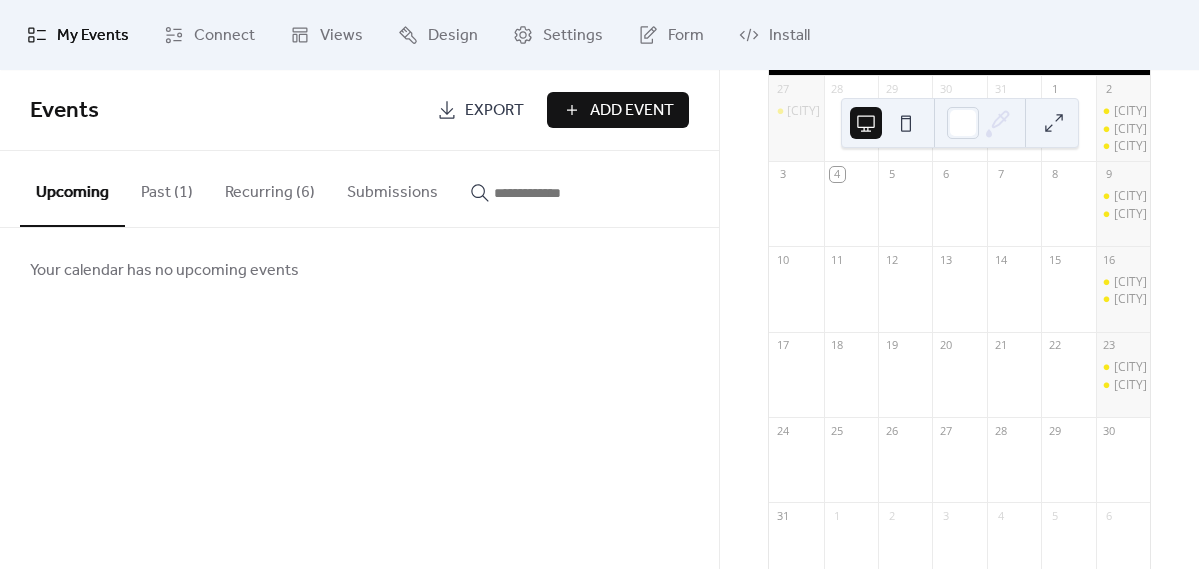 click on "Recurring (6)" at bounding box center (270, 188) 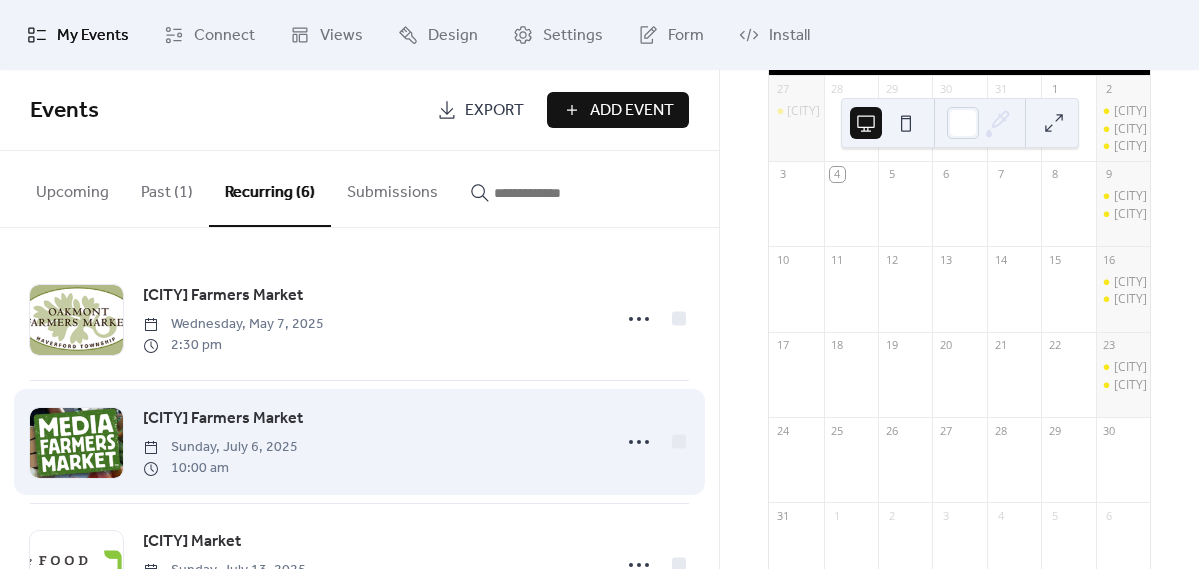 scroll, scrollTop: 21, scrollLeft: 0, axis: vertical 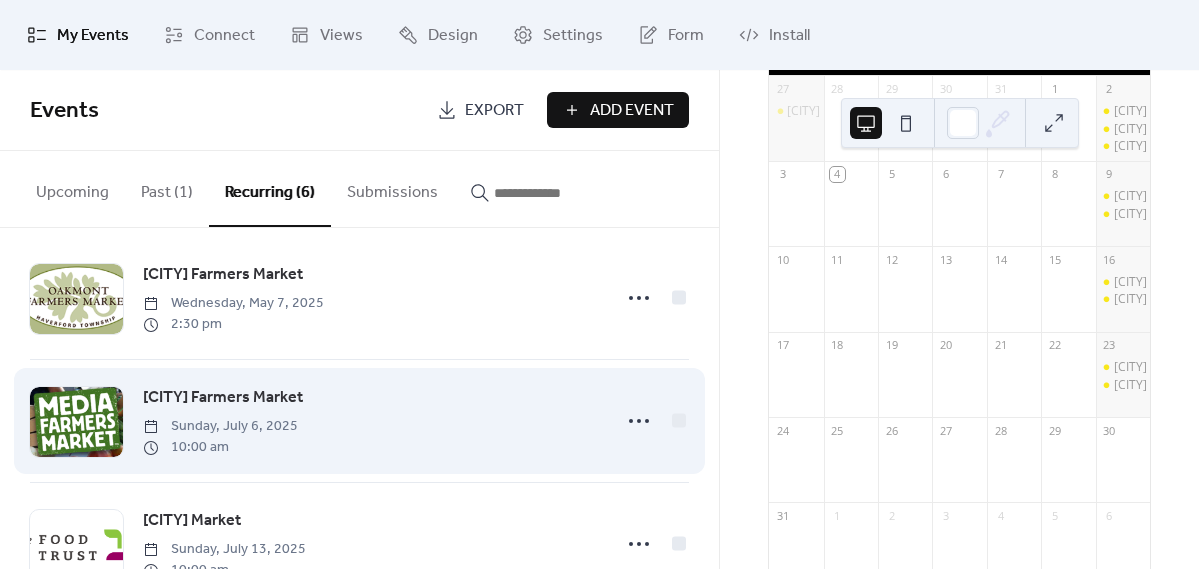 click at bounding box center (76, 422) 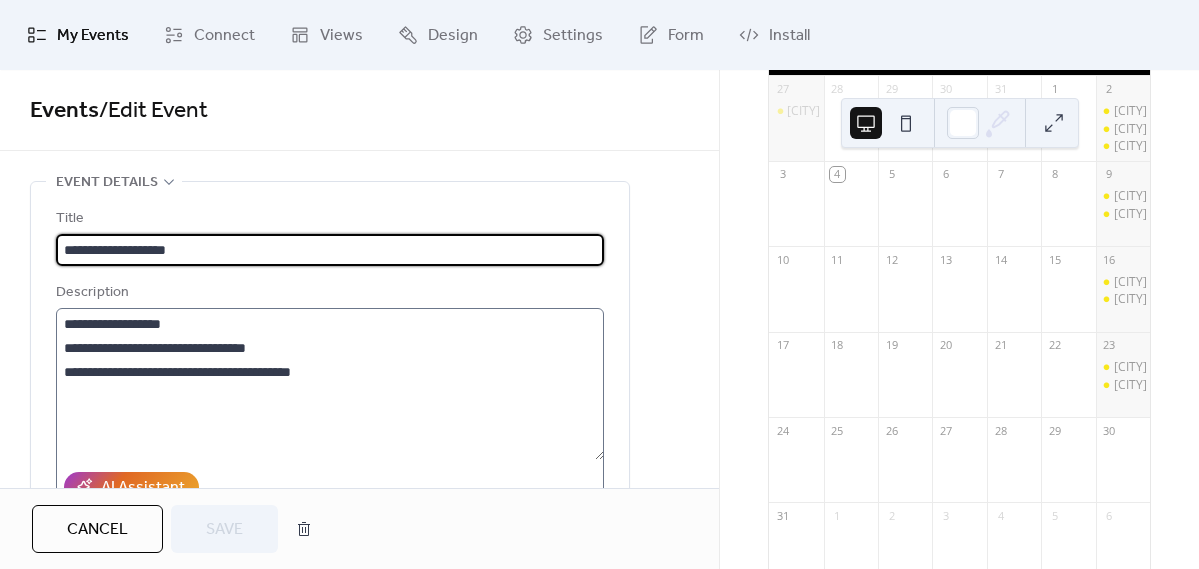 type on "**********" 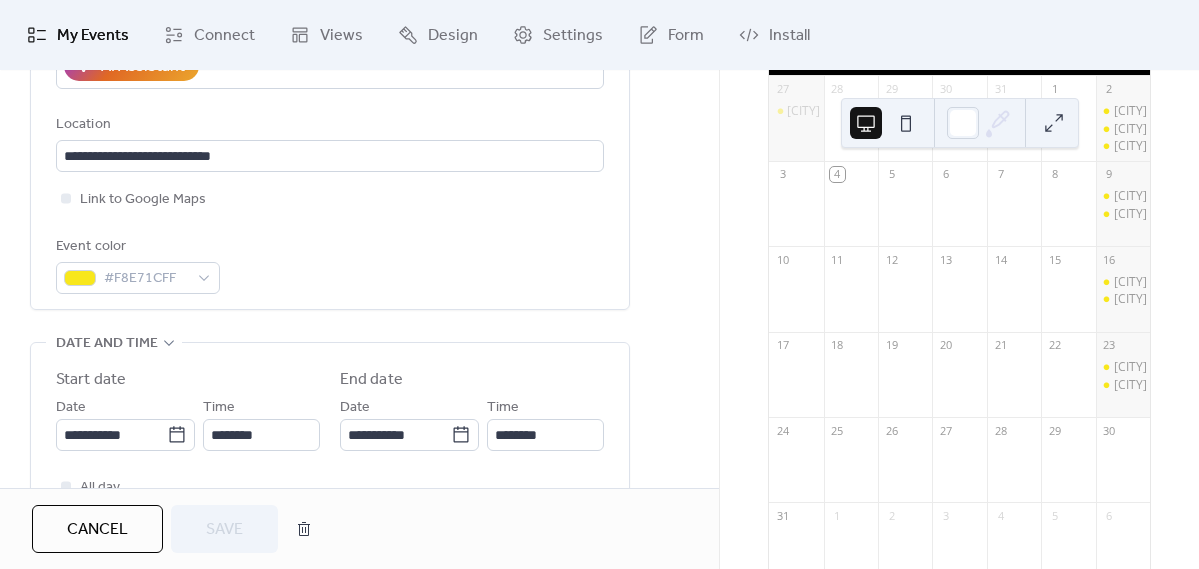 scroll, scrollTop: 436, scrollLeft: 0, axis: vertical 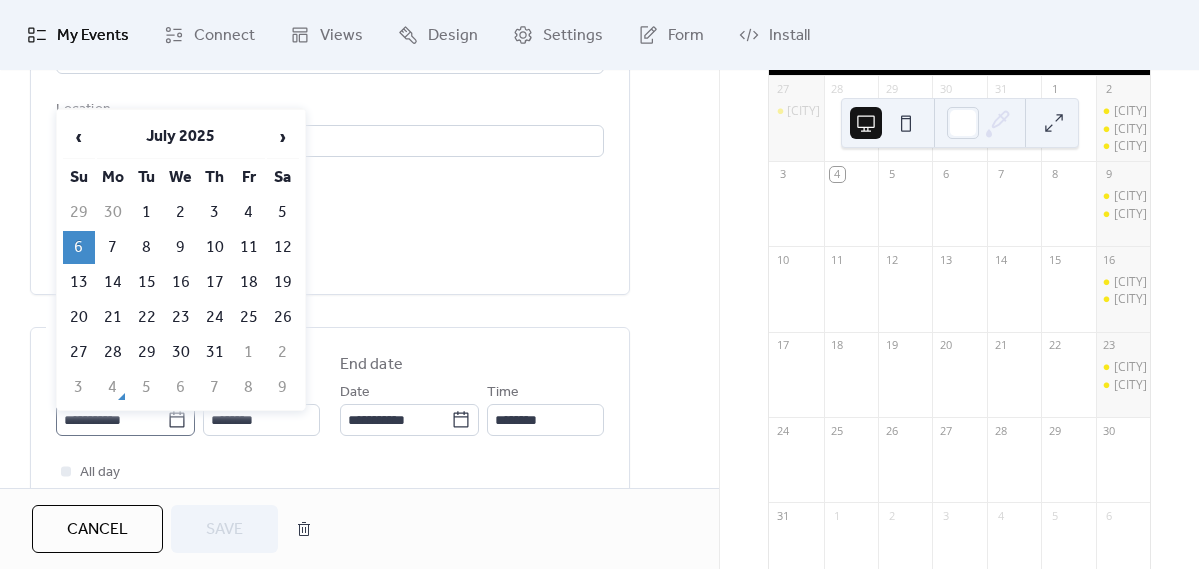 click 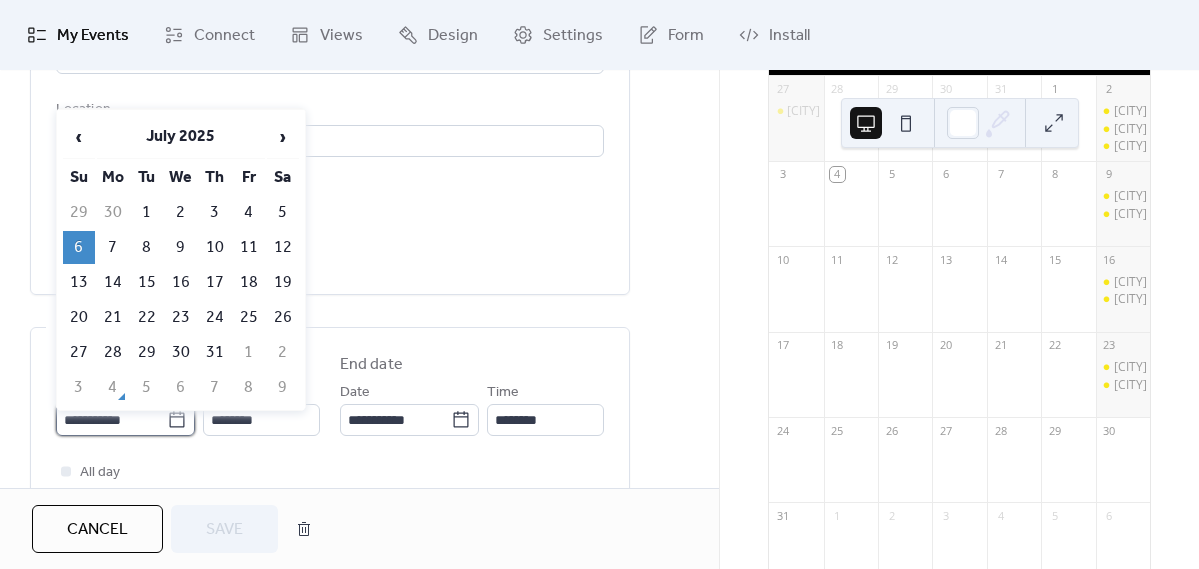 click on "**********" at bounding box center [111, 420] 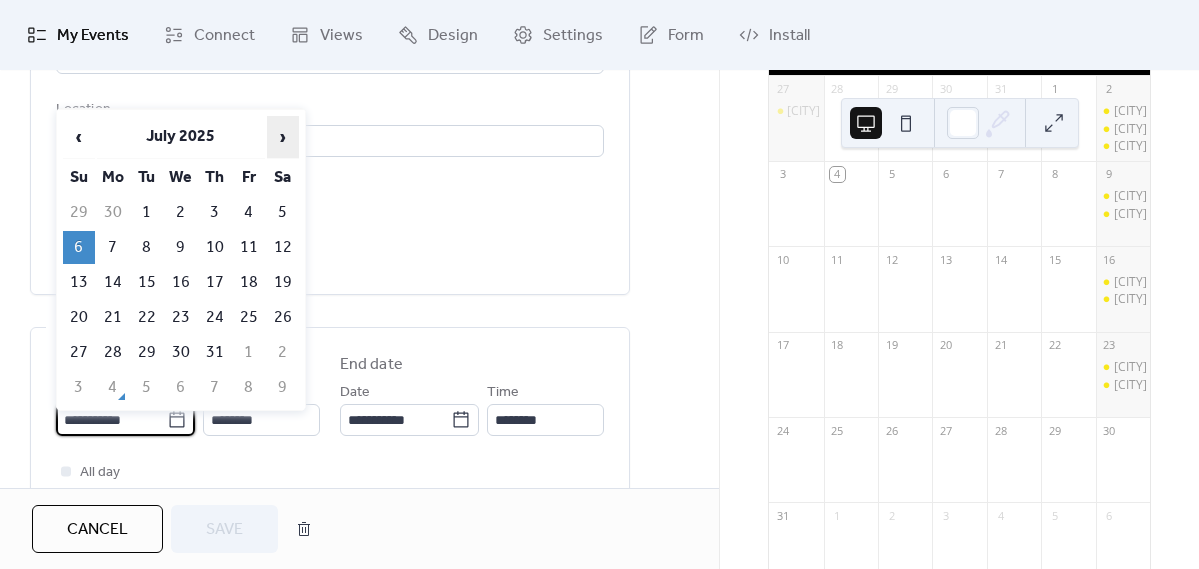 click on "›" at bounding box center (283, 137) 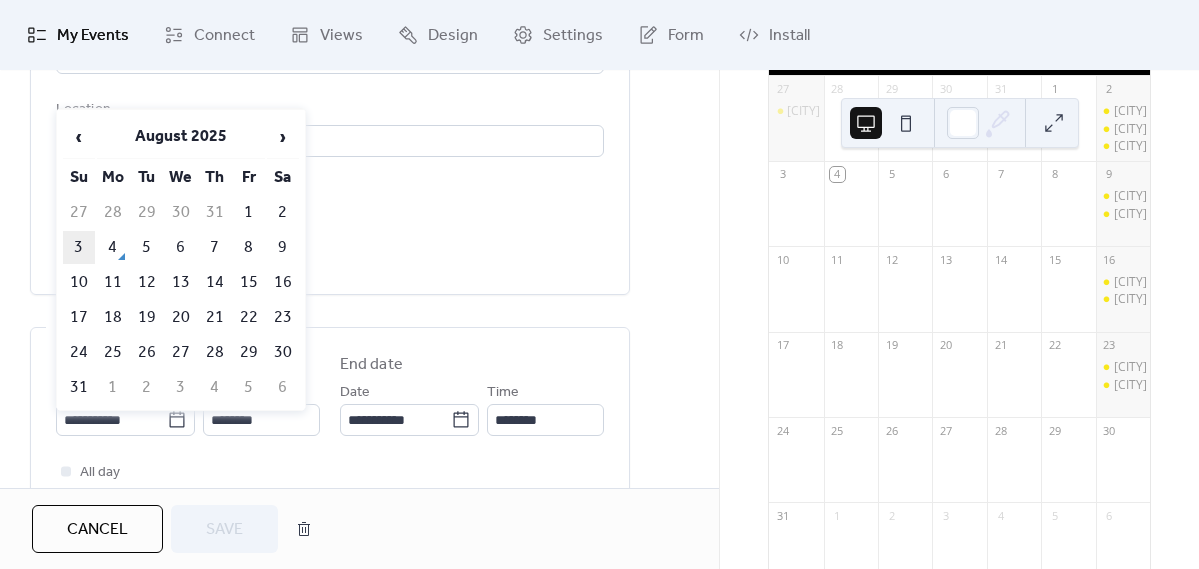 click on "3" at bounding box center (79, 247) 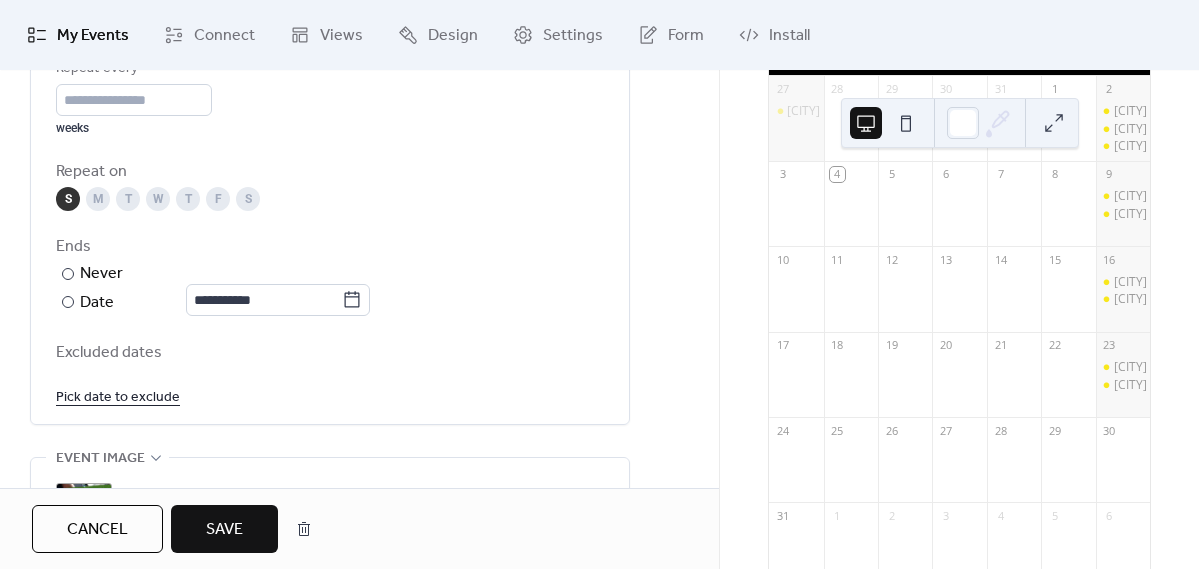scroll, scrollTop: 1042, scrollLeft: 0, axis: vertical 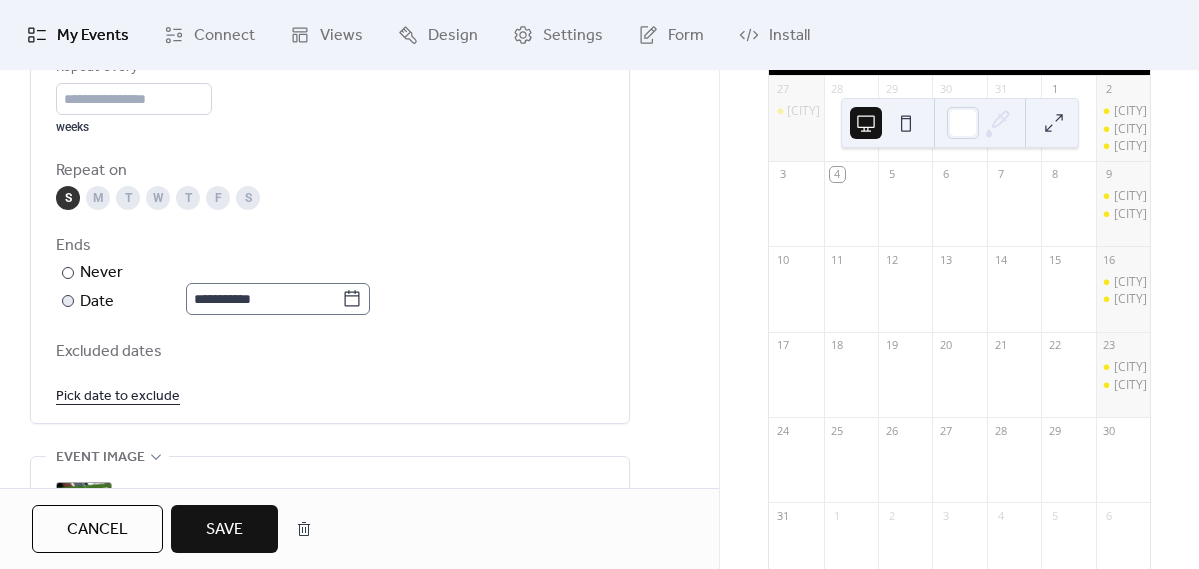 click on "**********" at bounding box center (278, 299) 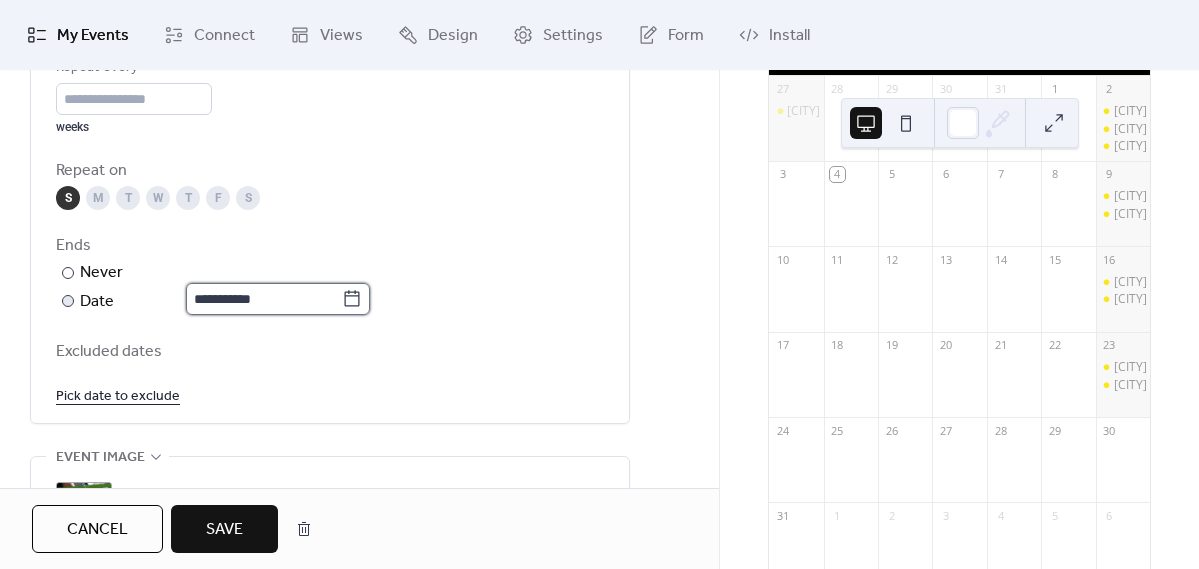 click on "**********" at bounding box center (264, 299) 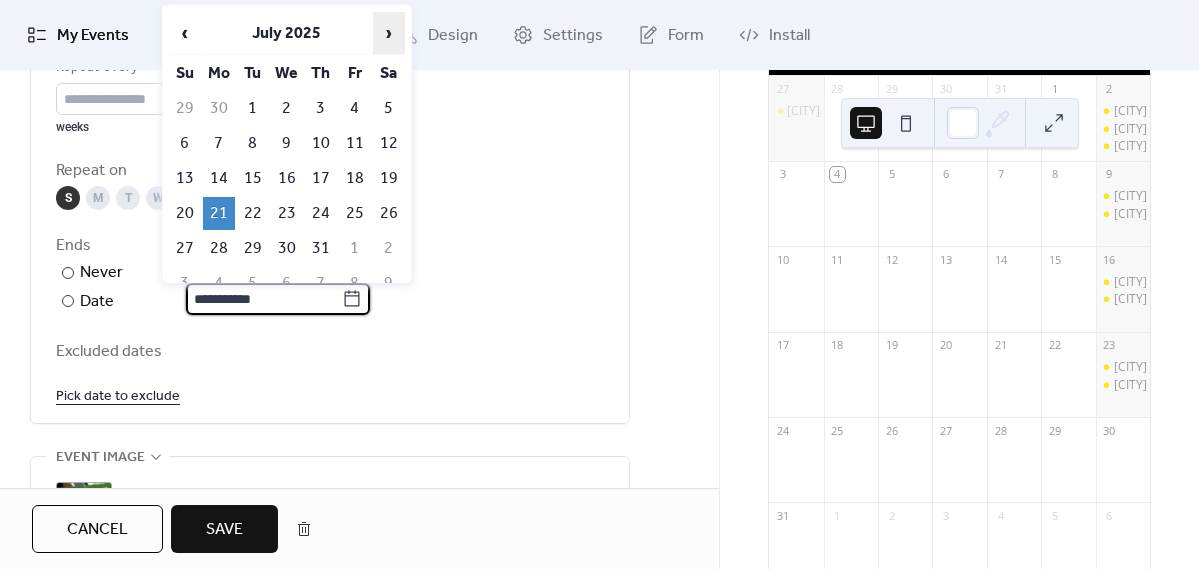 click on "›" at bounding box center (389, 33) 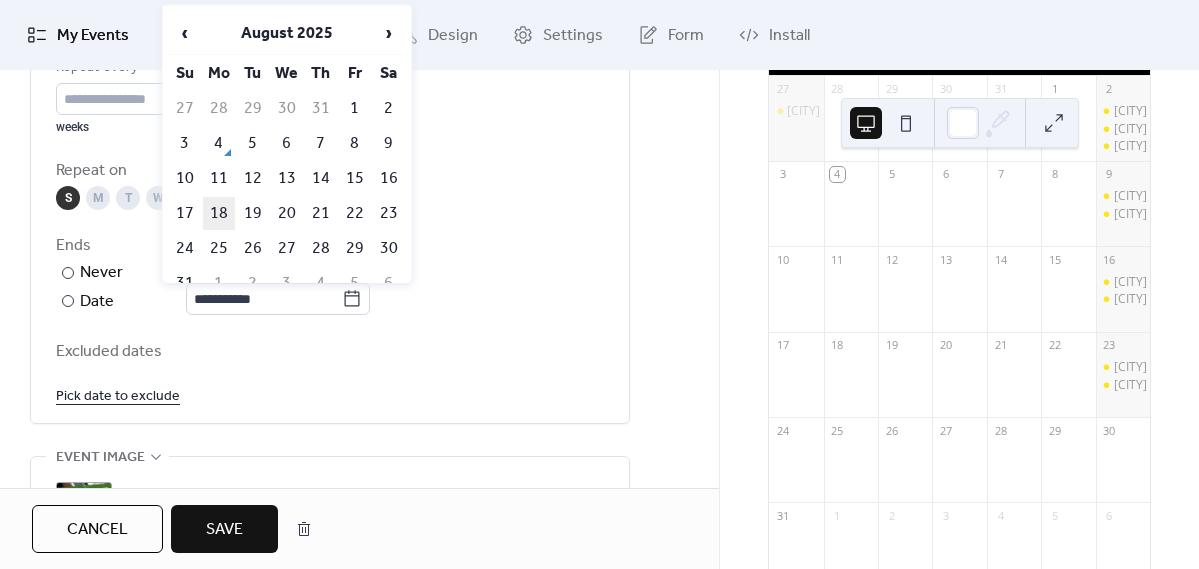 click on "18" at bounding box center (219, 213) 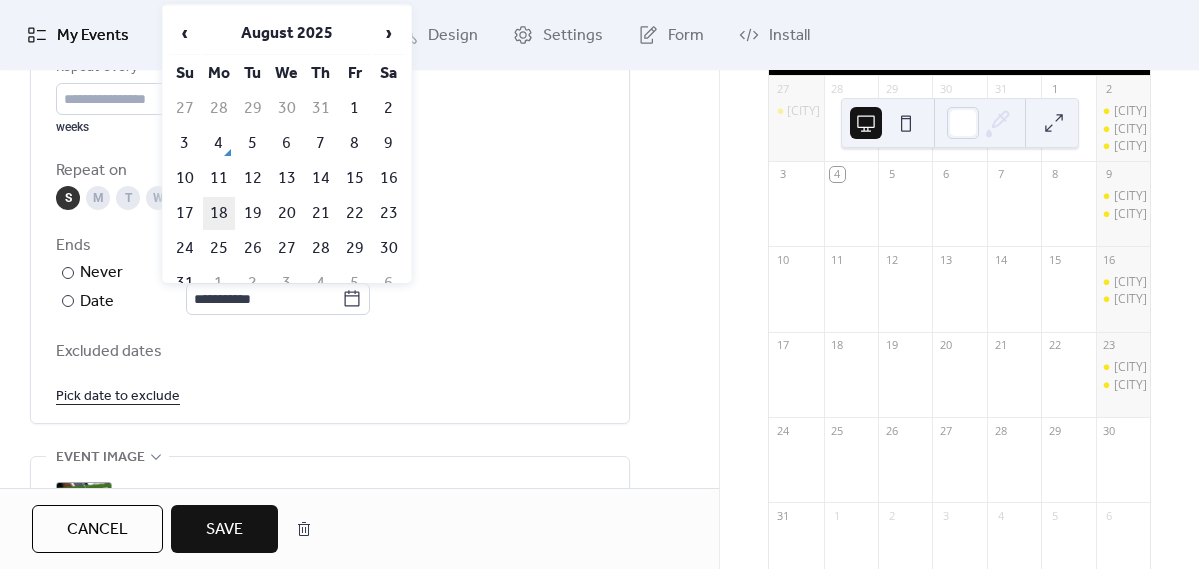 type on "**********" 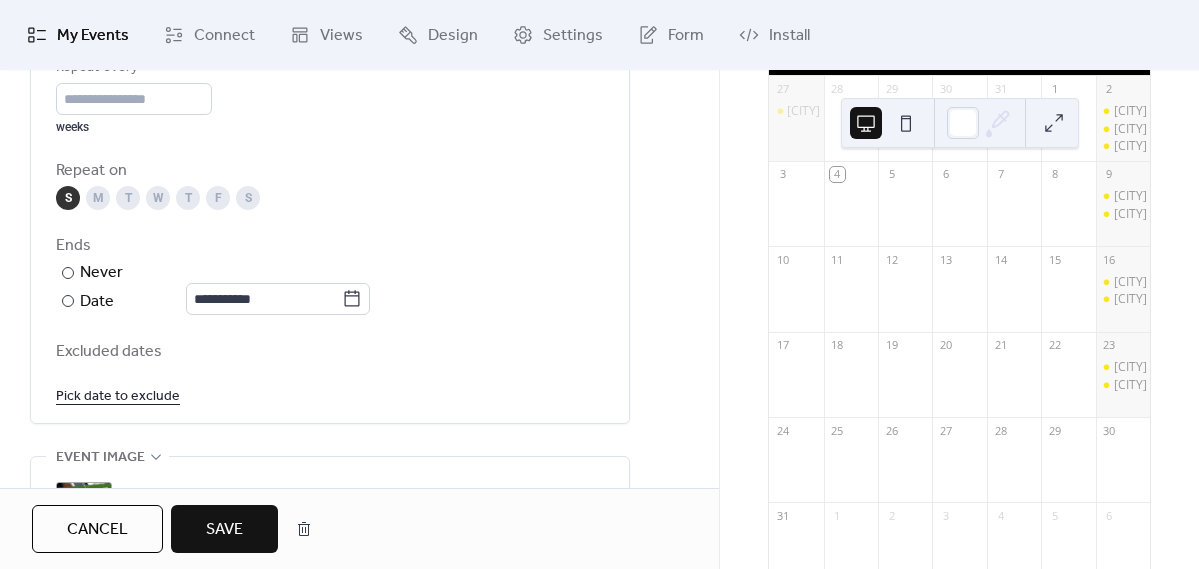 click on "Save" at bounding box center [224, 530] 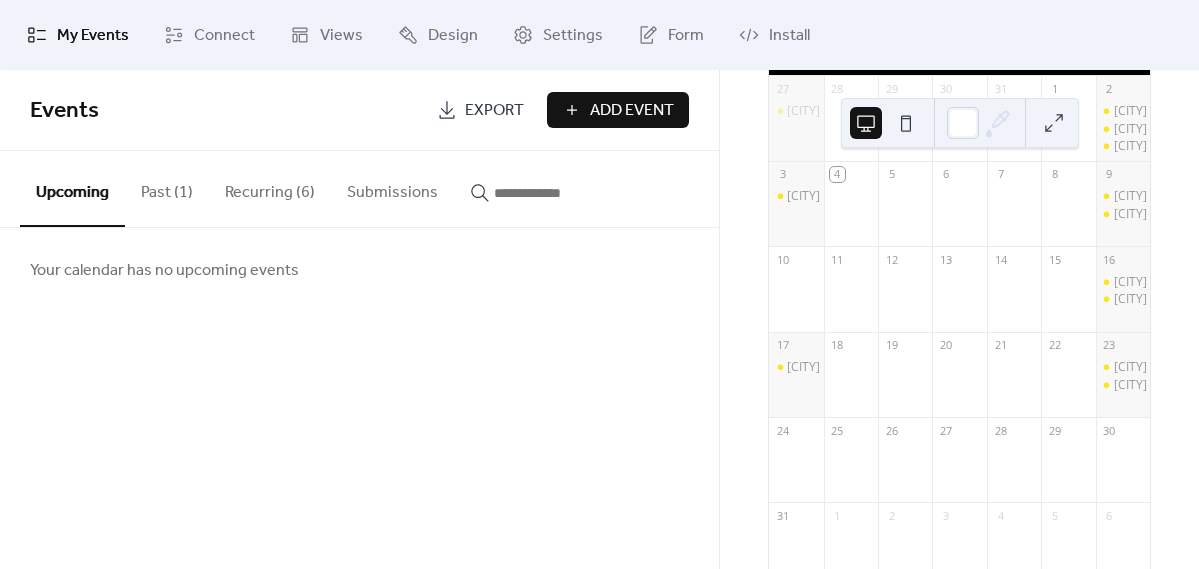 click on "Recurring (6)" at bounding box center [270, 188] 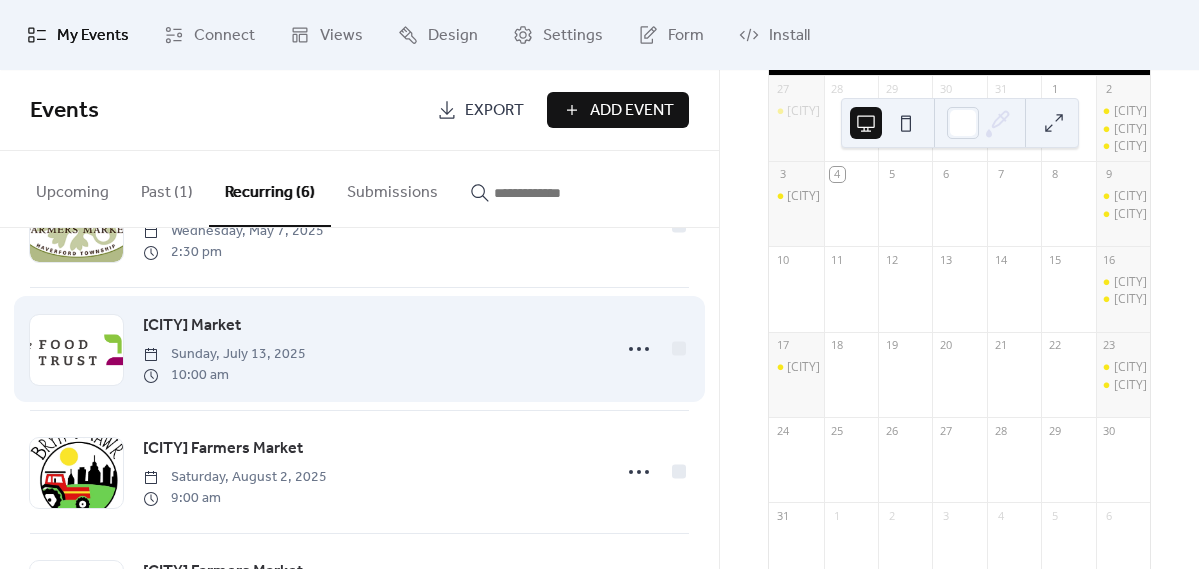 scroll, scrollTop: 93, scrollLeft: 0, axis: vertical 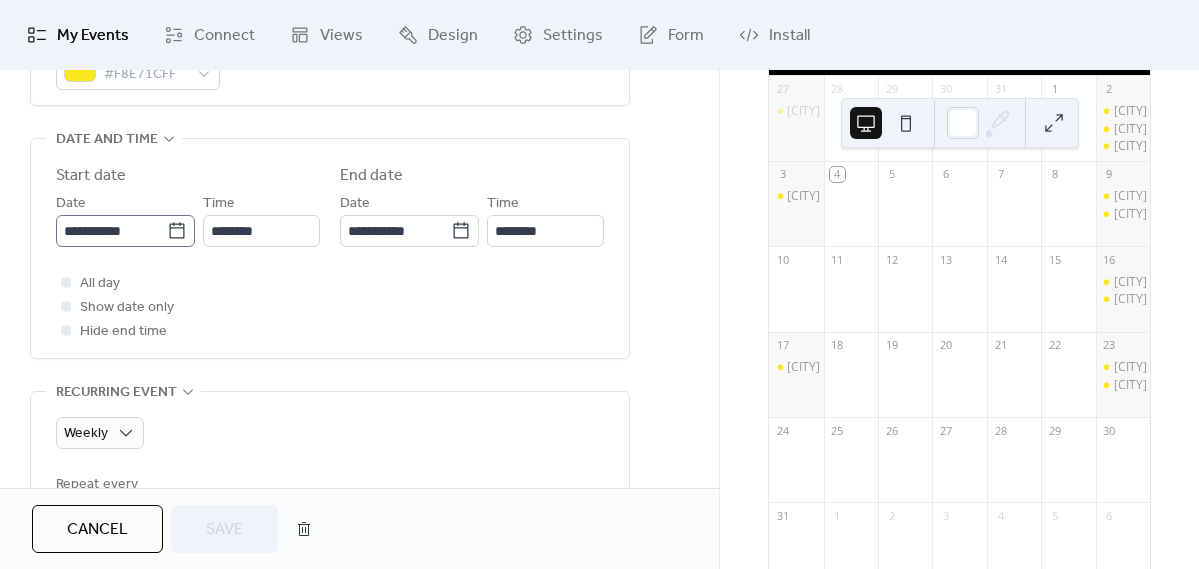 click 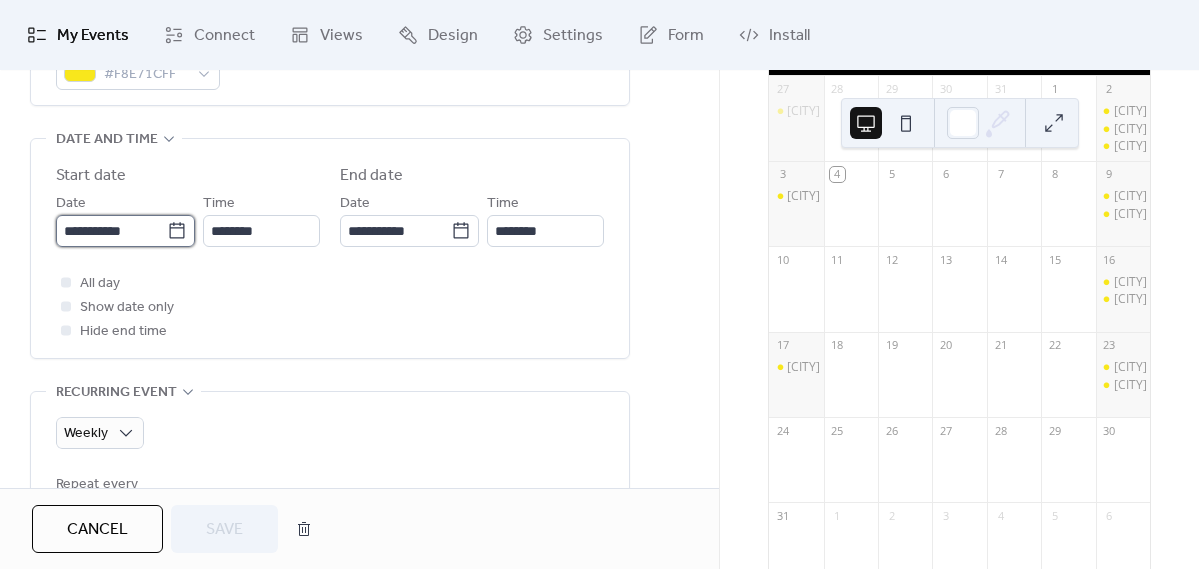 click on "**********" at bounding box center (111, 231) 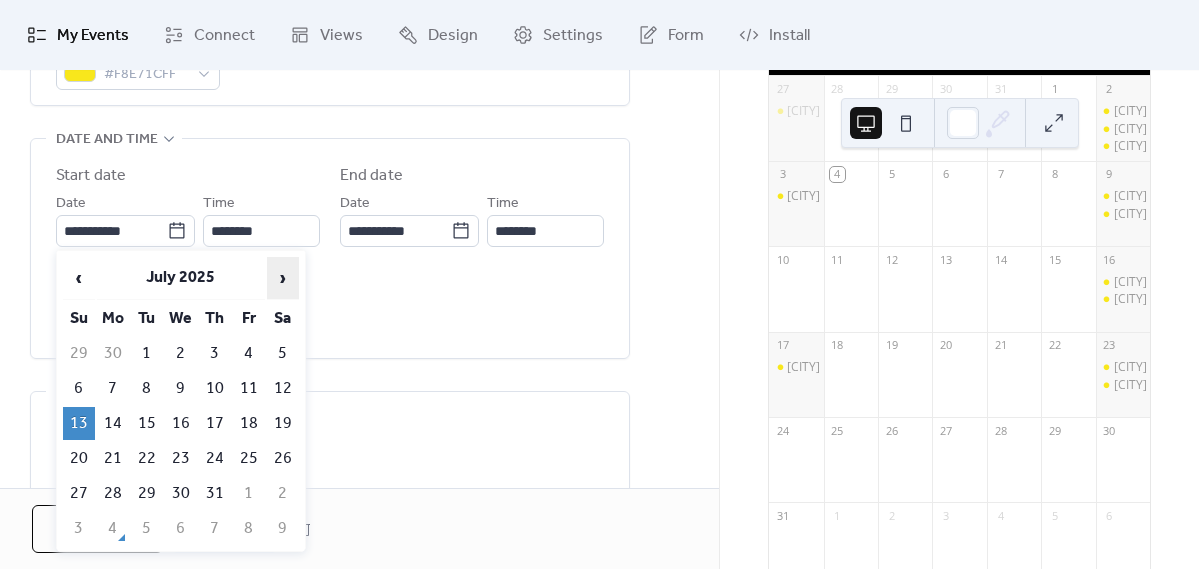 click on "›" at bounding box center [283, 278] 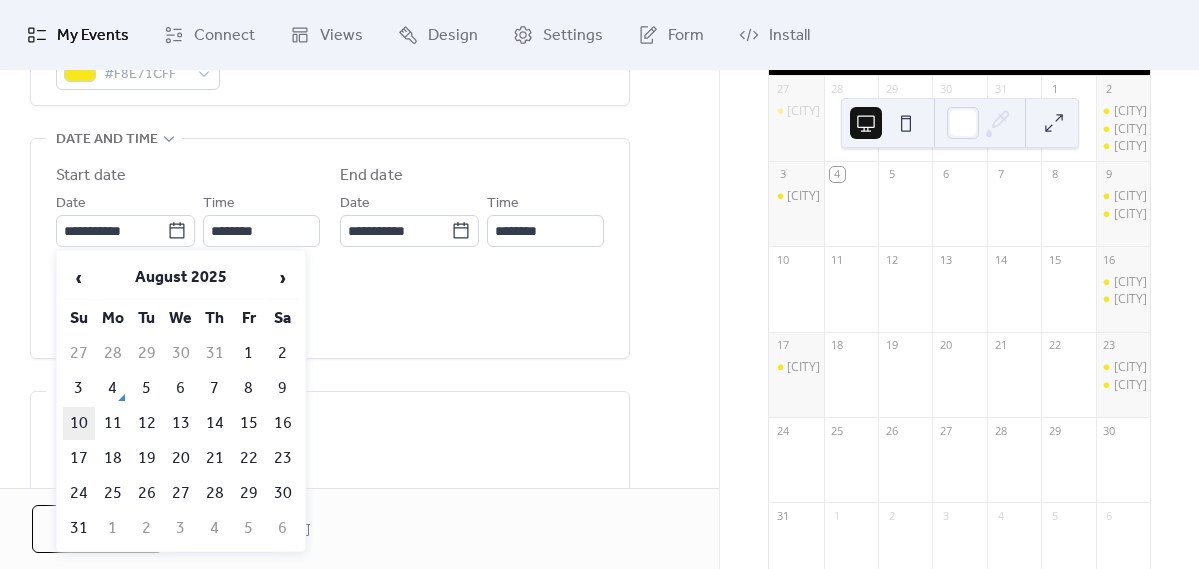 click on "10" at bounding box center [79, 423] 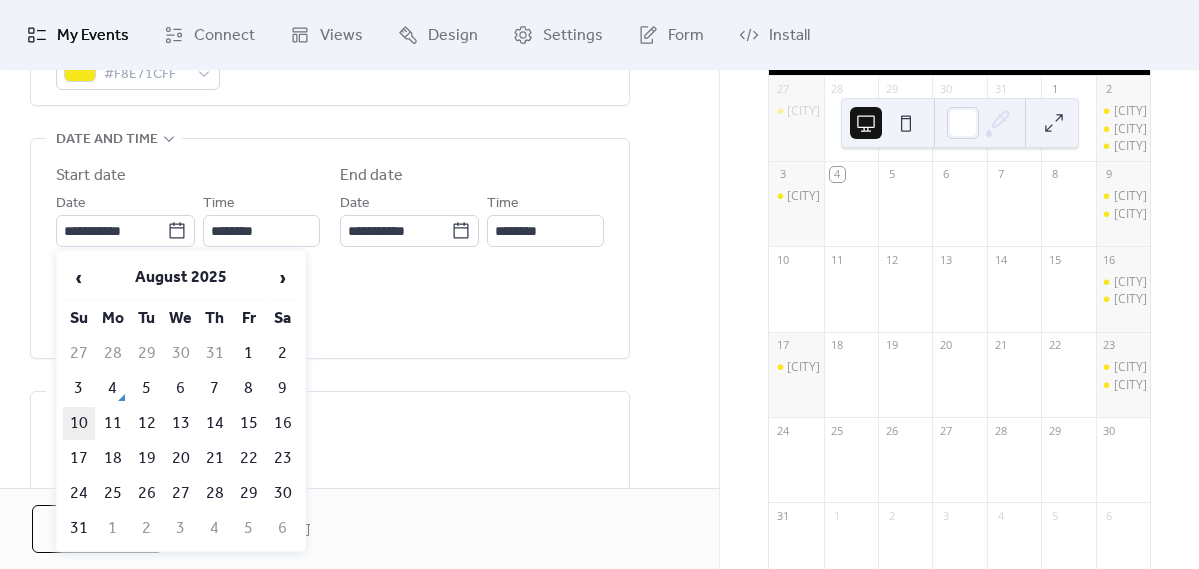 type on "**********" 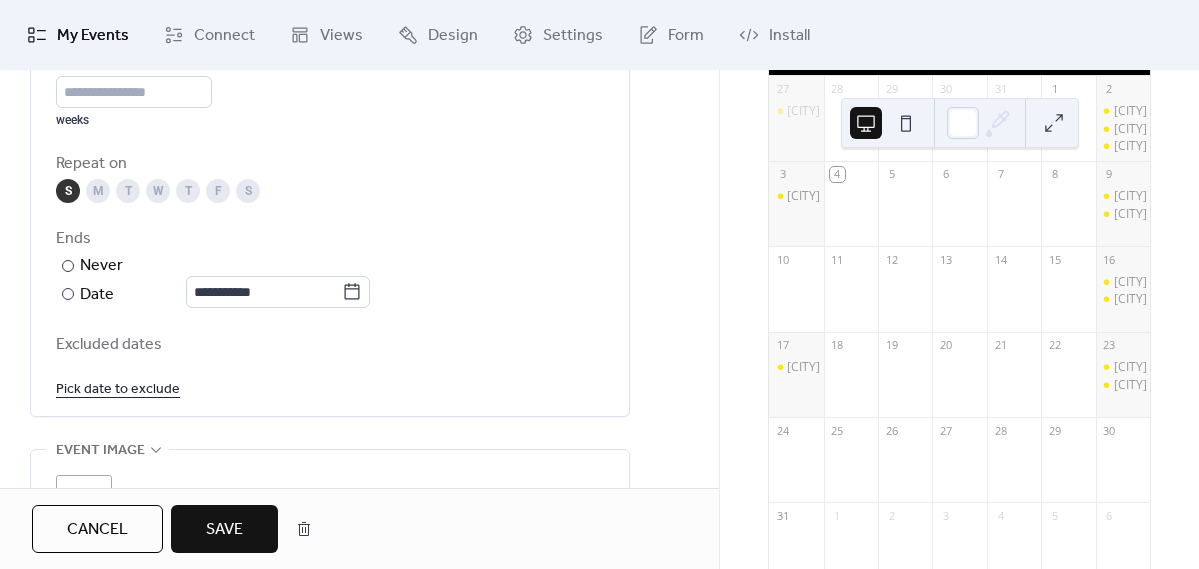 scroll, scrollTop: 1100, scrollLeft: 0, axis: vertical 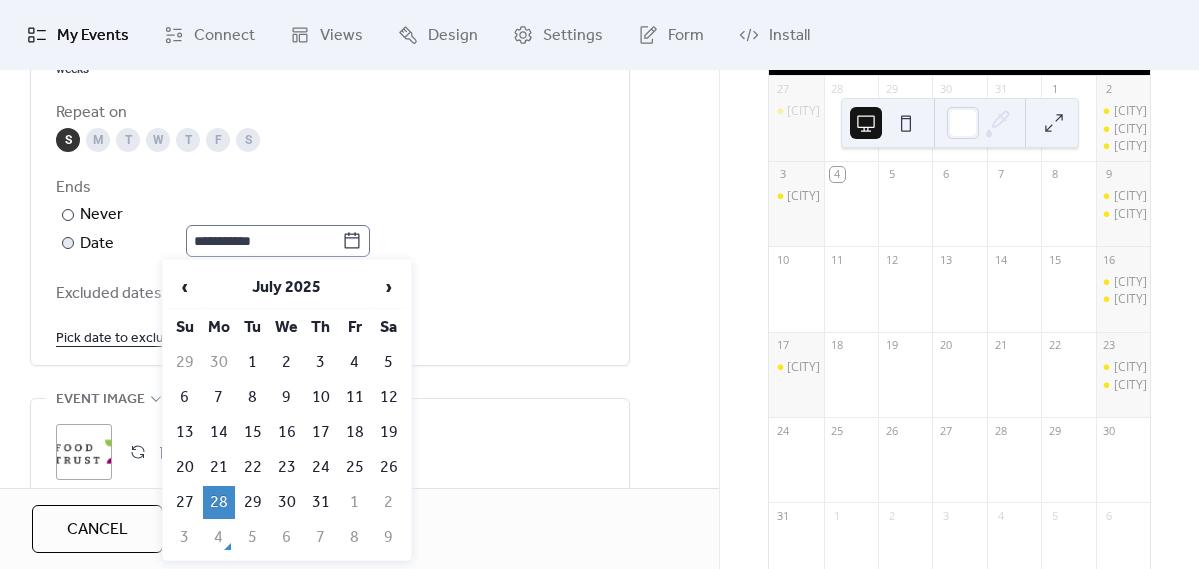 click 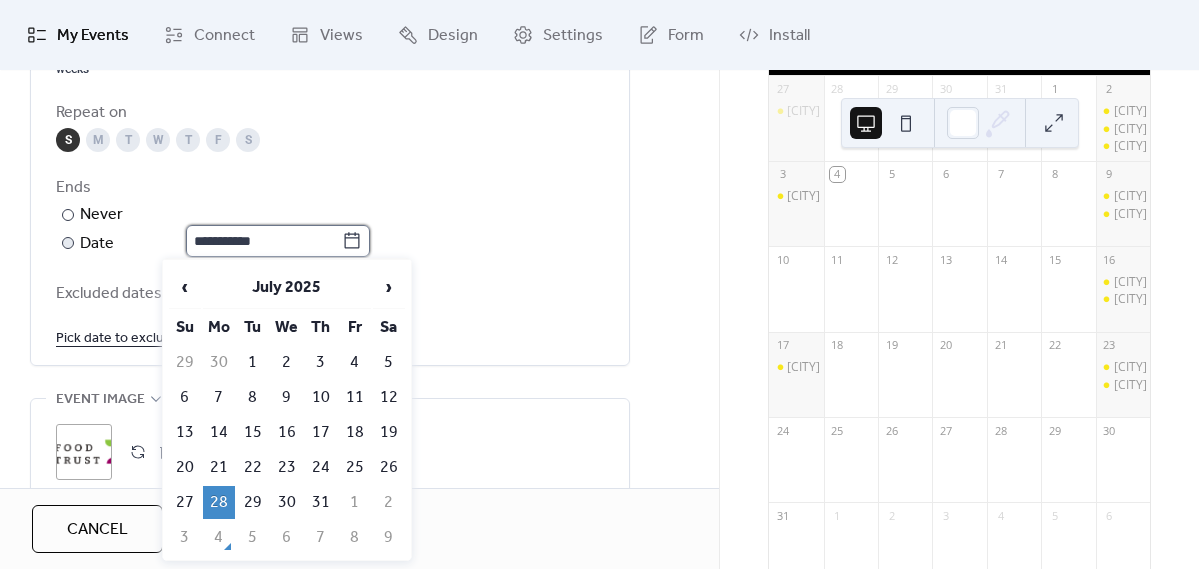 click on "**********" at bounding box center (264, 241) 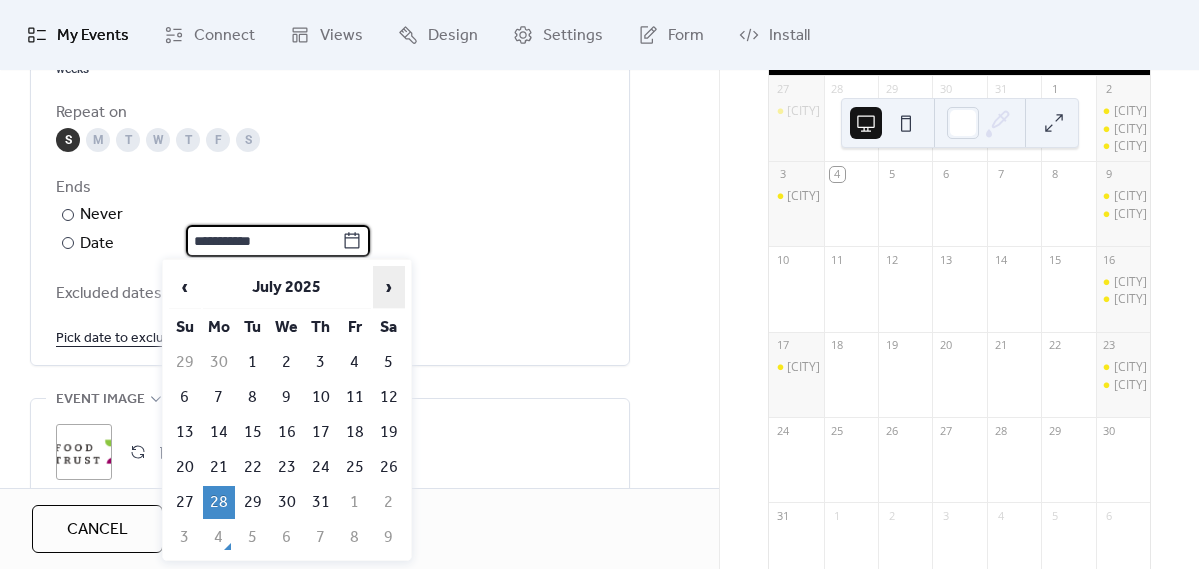 click on "›" at bounding box center (389, 287) 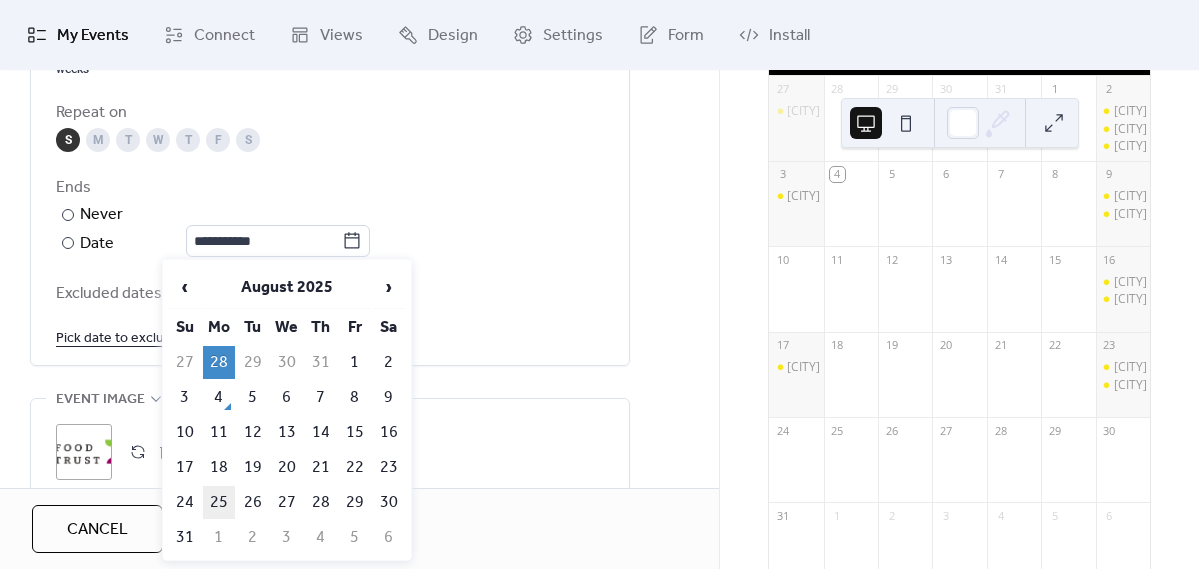 click on "25" at bounding box center [219, 502] 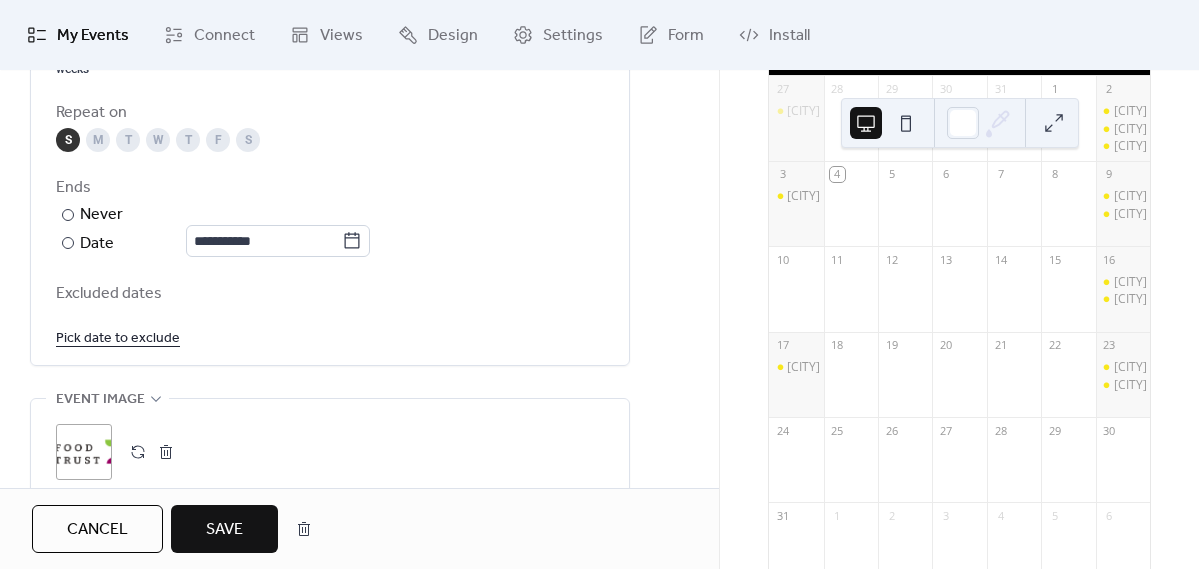 click on "Save" at bounding box center [224, 530] 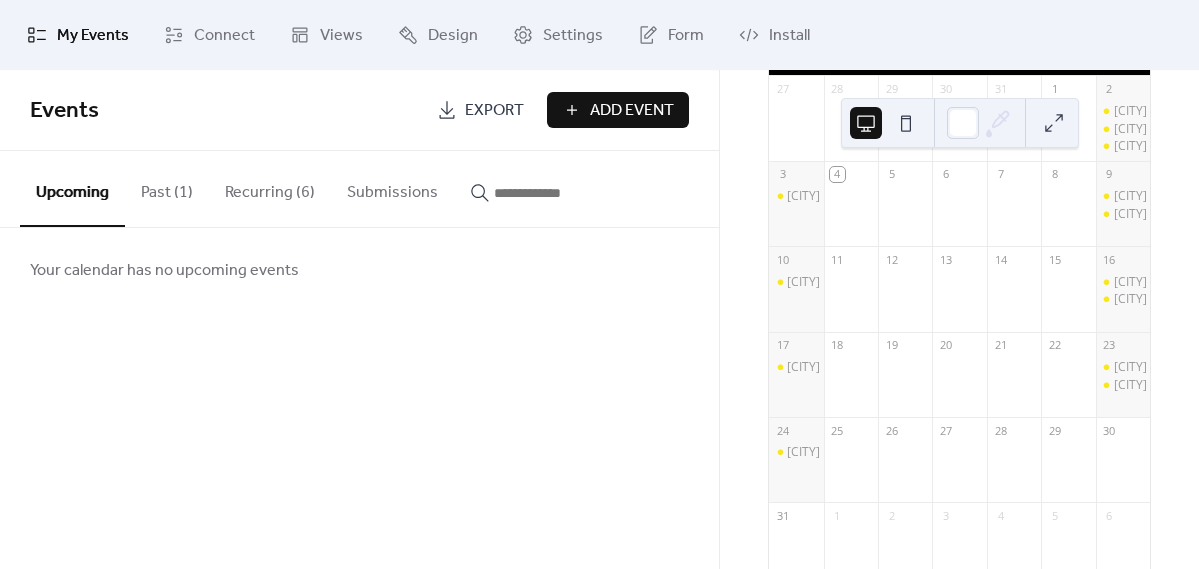 click on "Recurring (6)" at bounding box center [270, 188] 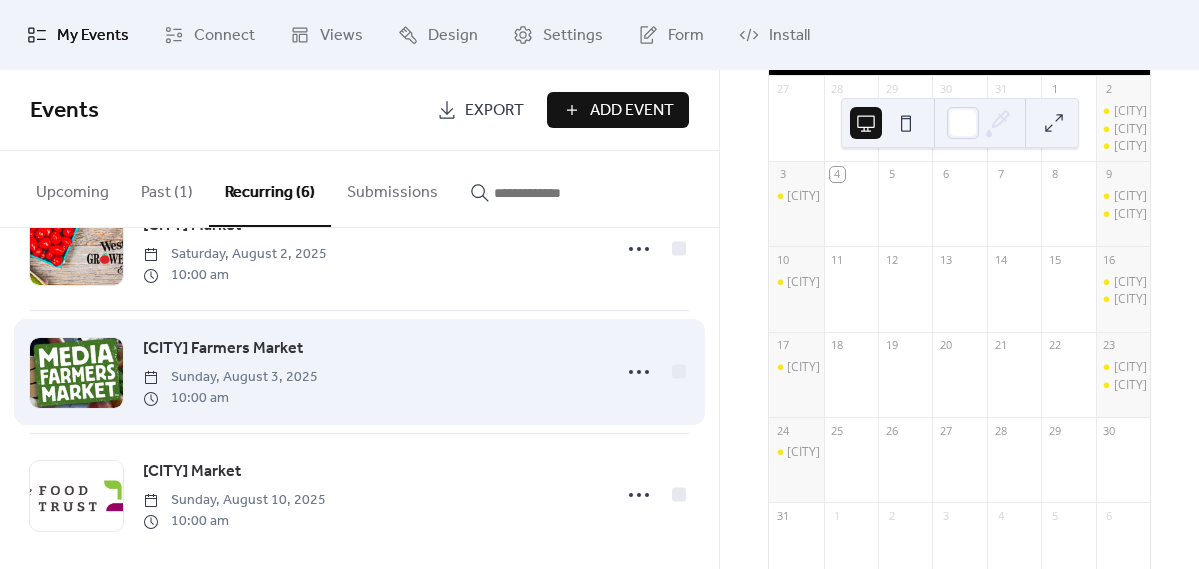 scroll, scrollTop: 454, scrollLeft: 0, axis: vertical 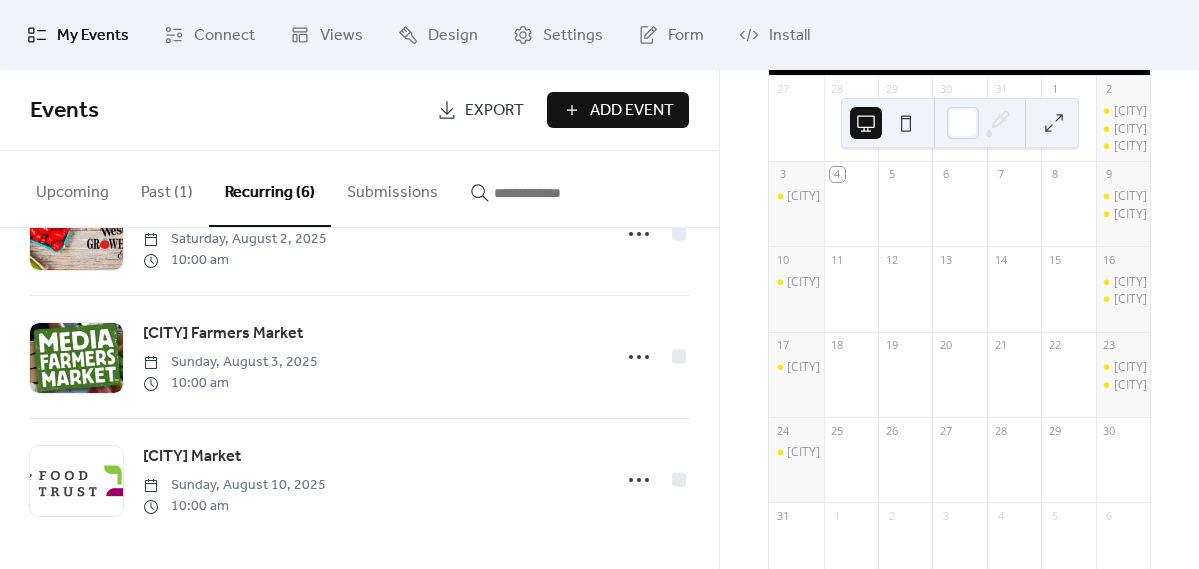 click on "Past (1)" at bounding box center (167, 188) 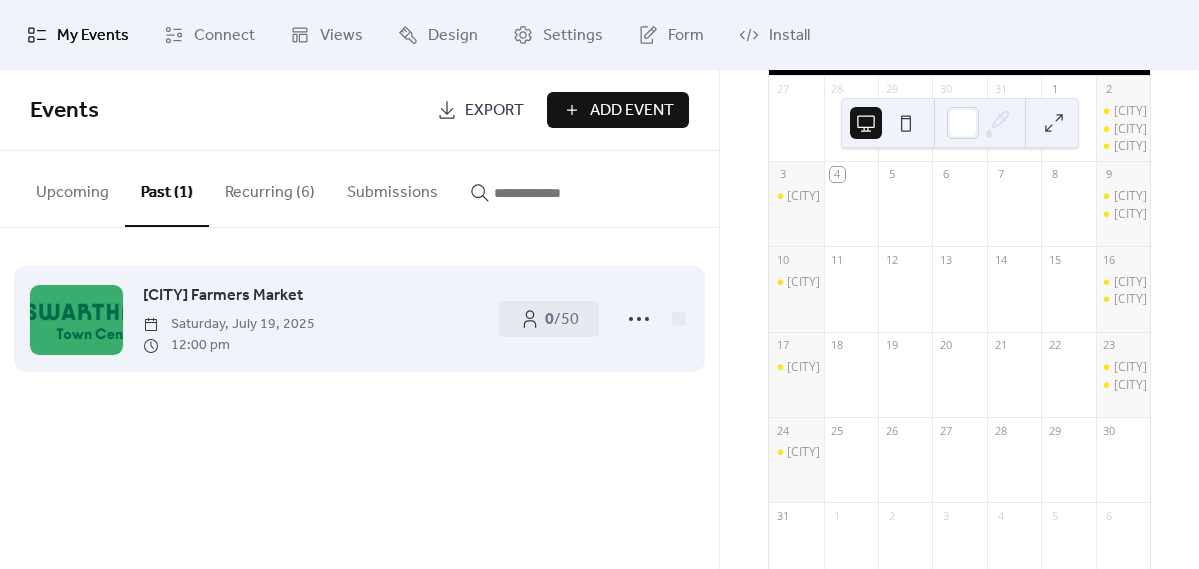 click on "[CITY] Farmers Market" at bounding box center (223, 296) 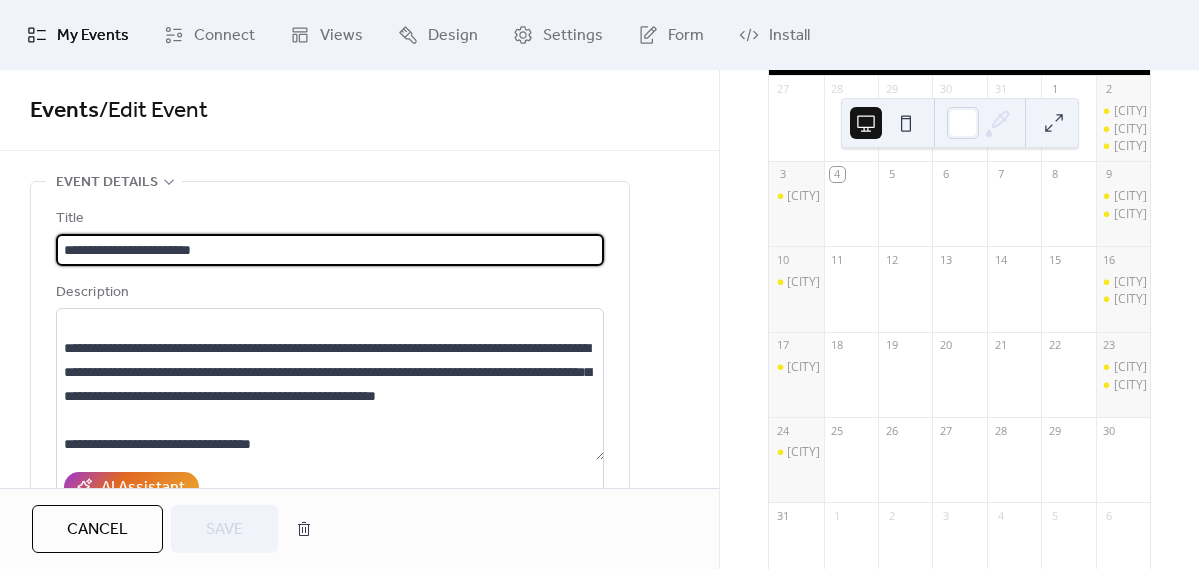 scroll, scrollTop: 312, scrollLeft: 0, axis: vertical 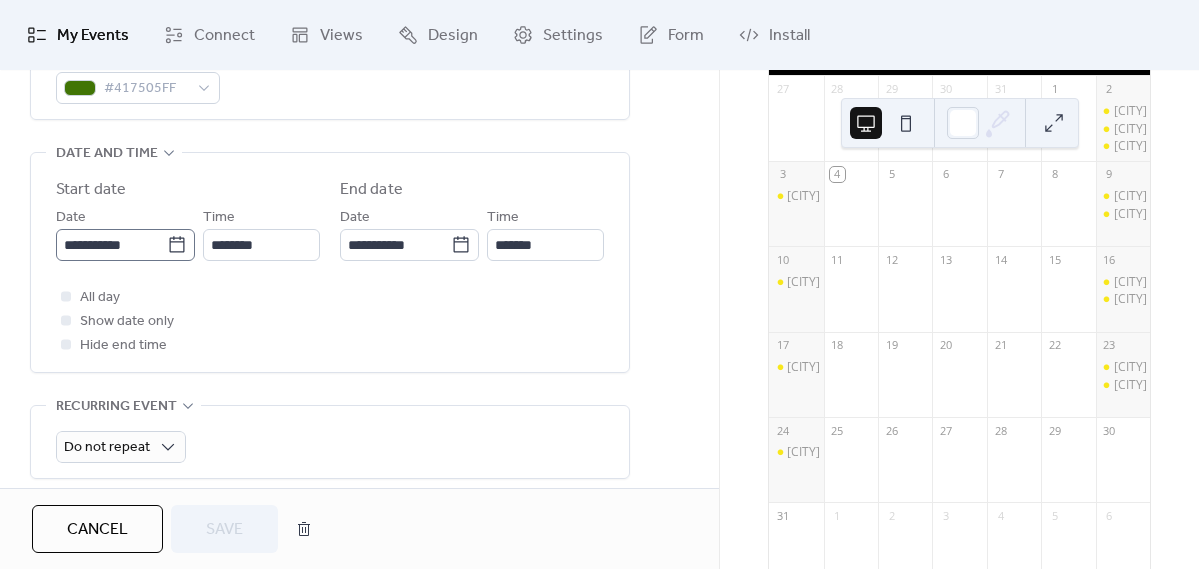 click 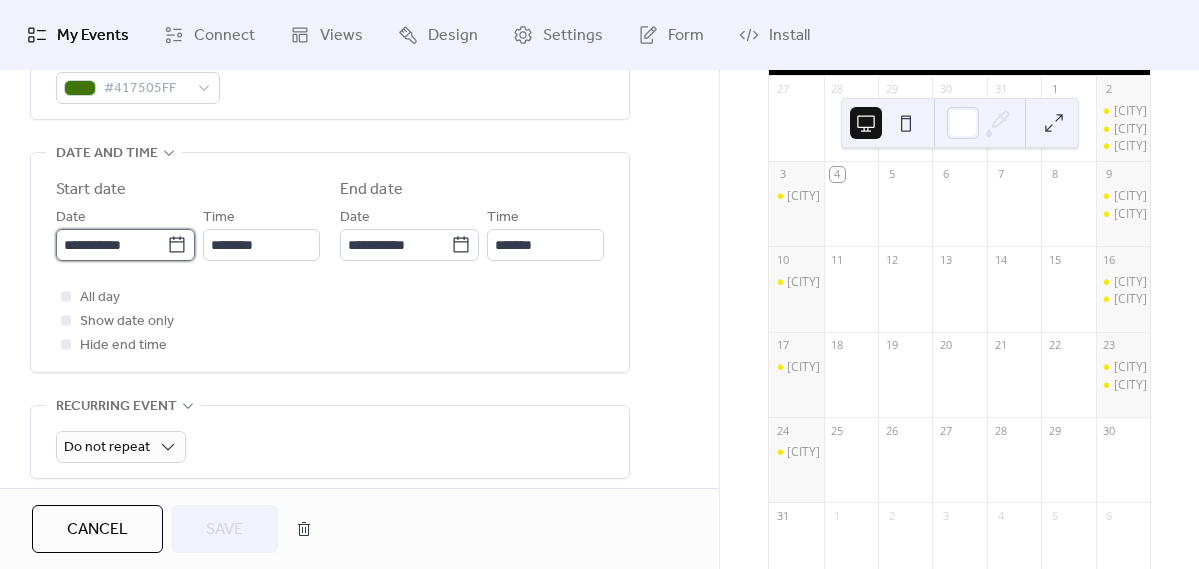click on "**********" at bounding box center [111, 245] 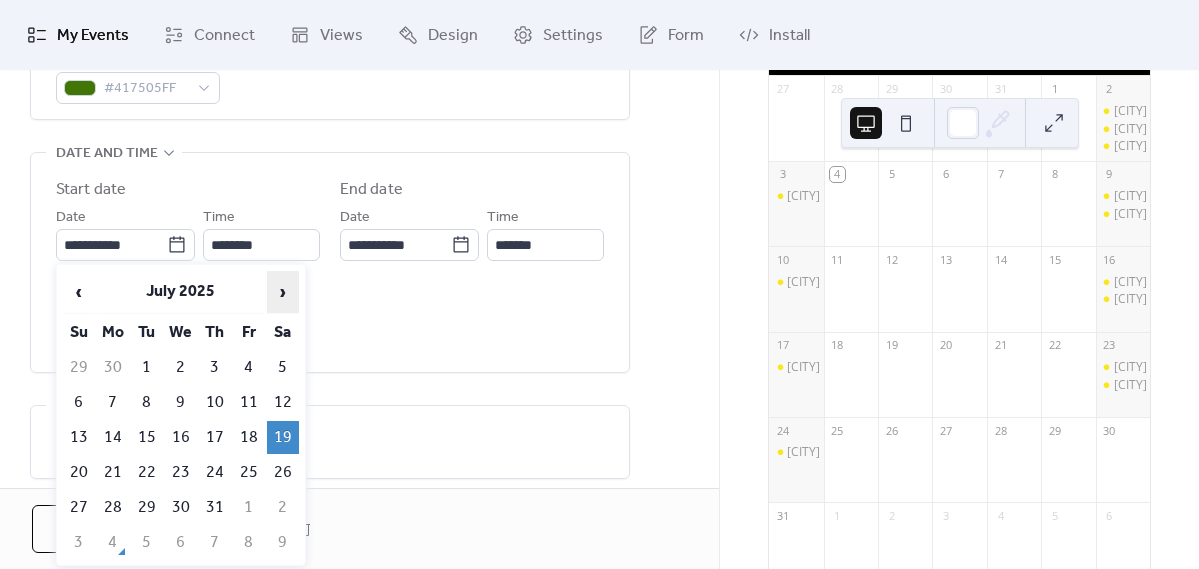 click on "›" at bounding box center (283, 292) 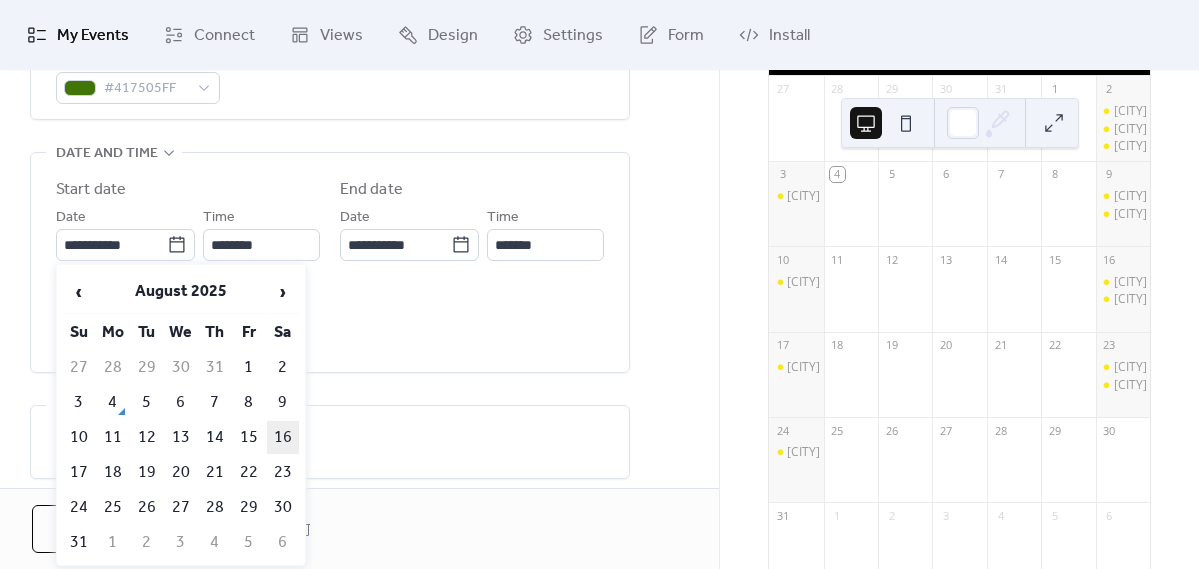 click on "16" at bounding box center [283, 437] 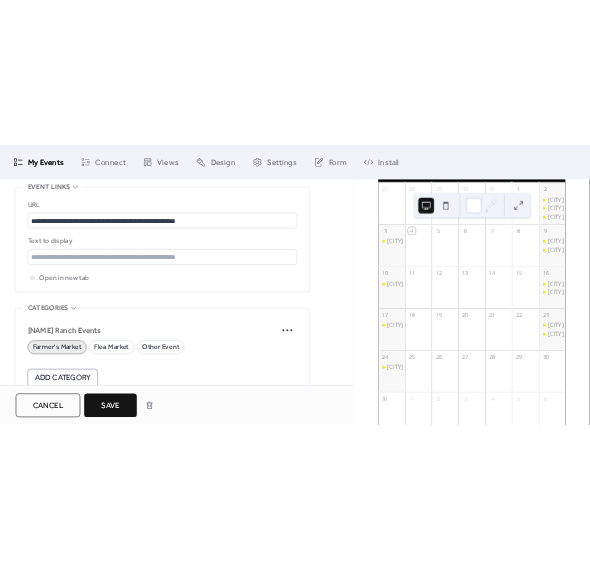 scroll, scrollTop: 1316, scrollLeft: 0, axis: vertical 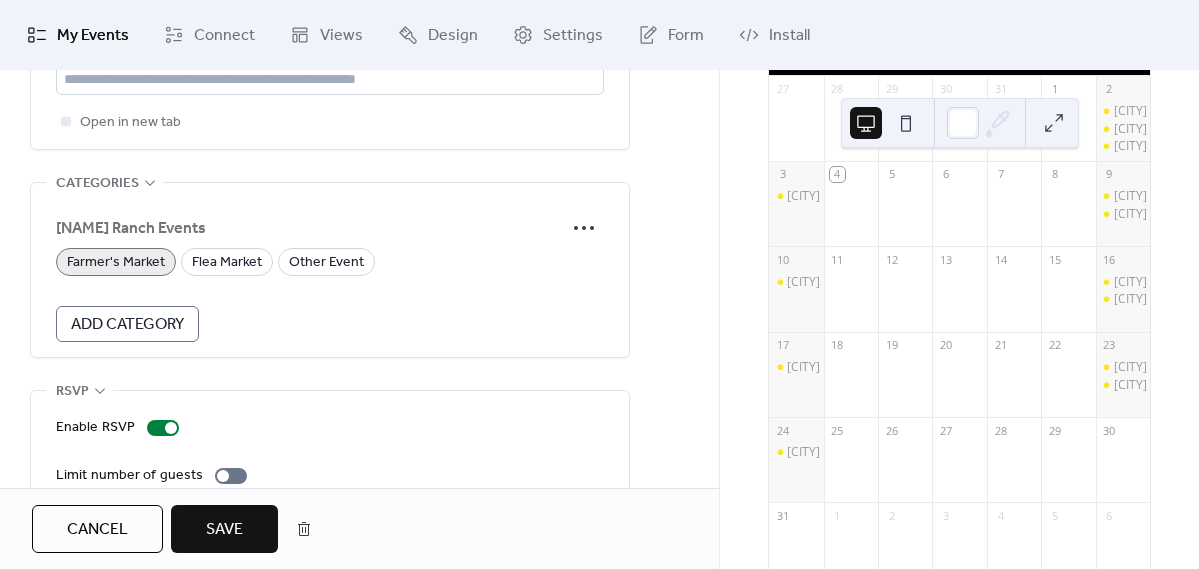 click on "Save" at bounding box center [224, 530] 